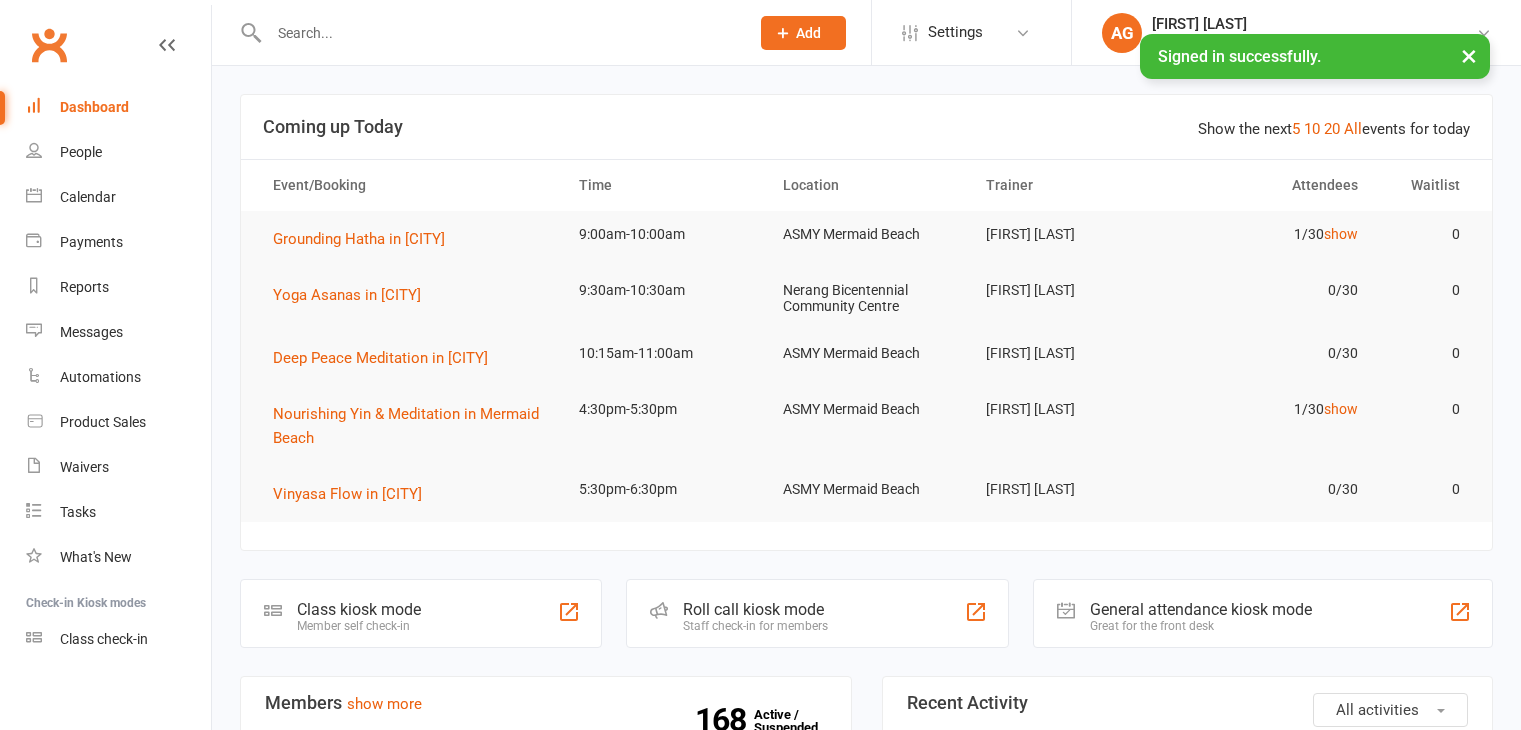 scroll, scrollTop: 0, scrollLeft: 0, axis: both 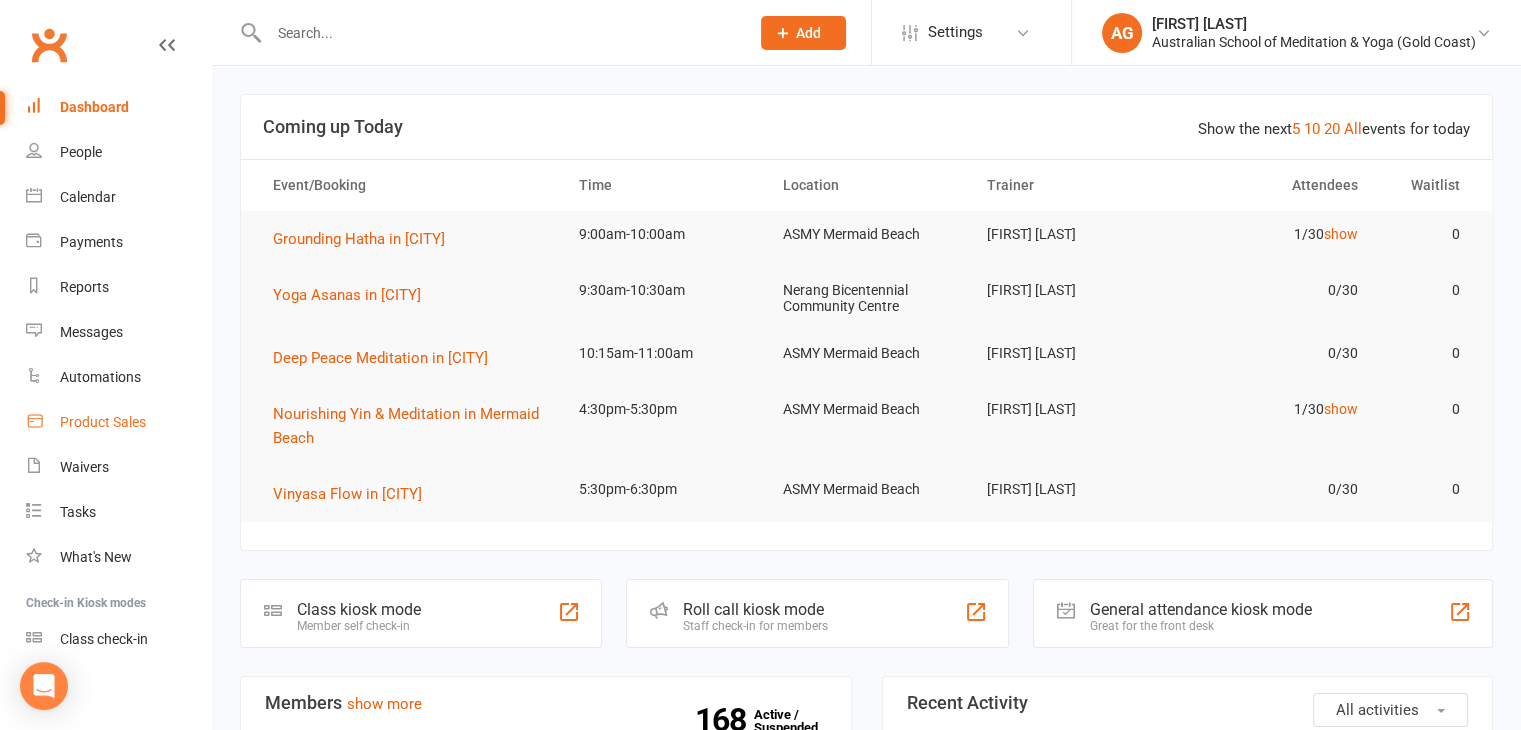 click on "Product Sales" at bounding box center (103, 422) 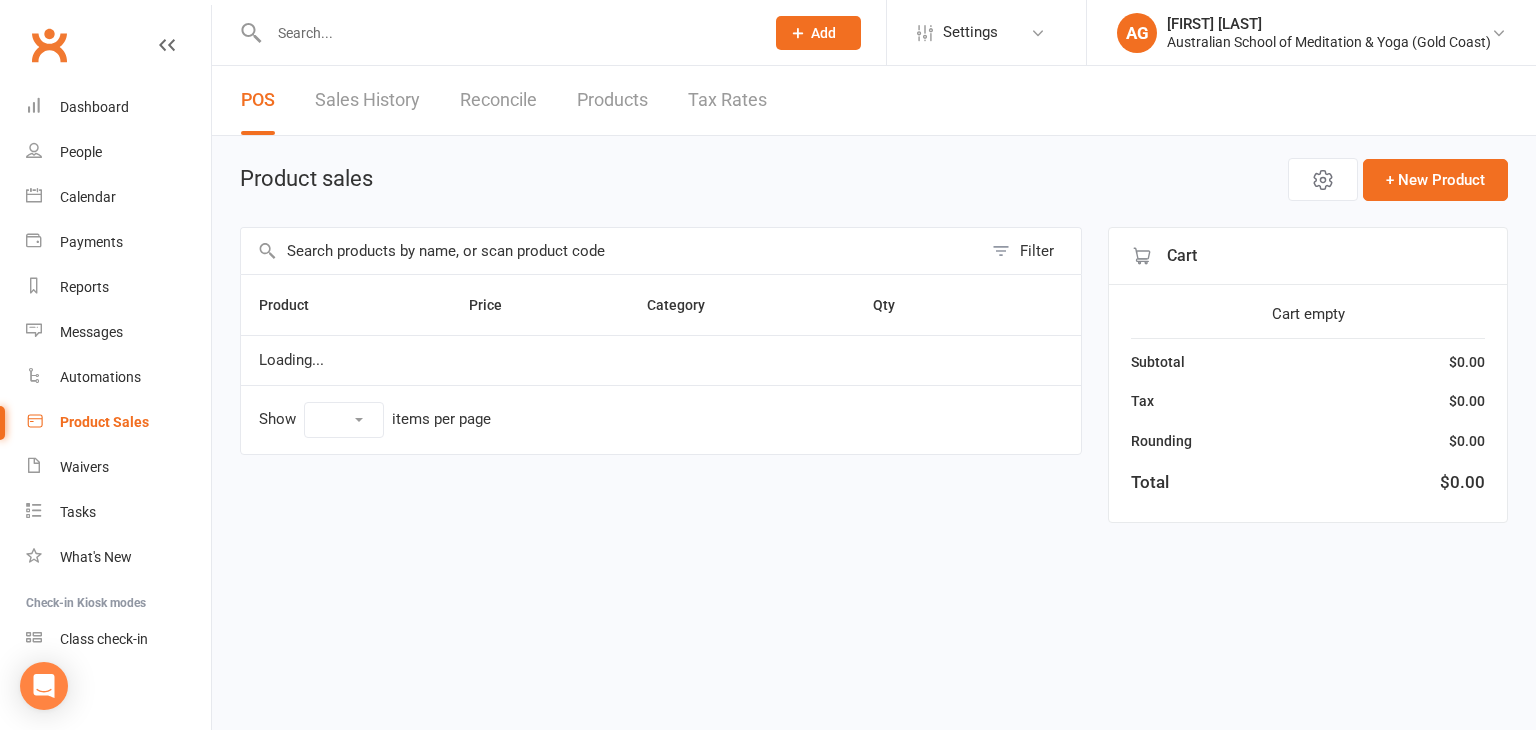 select on "10" 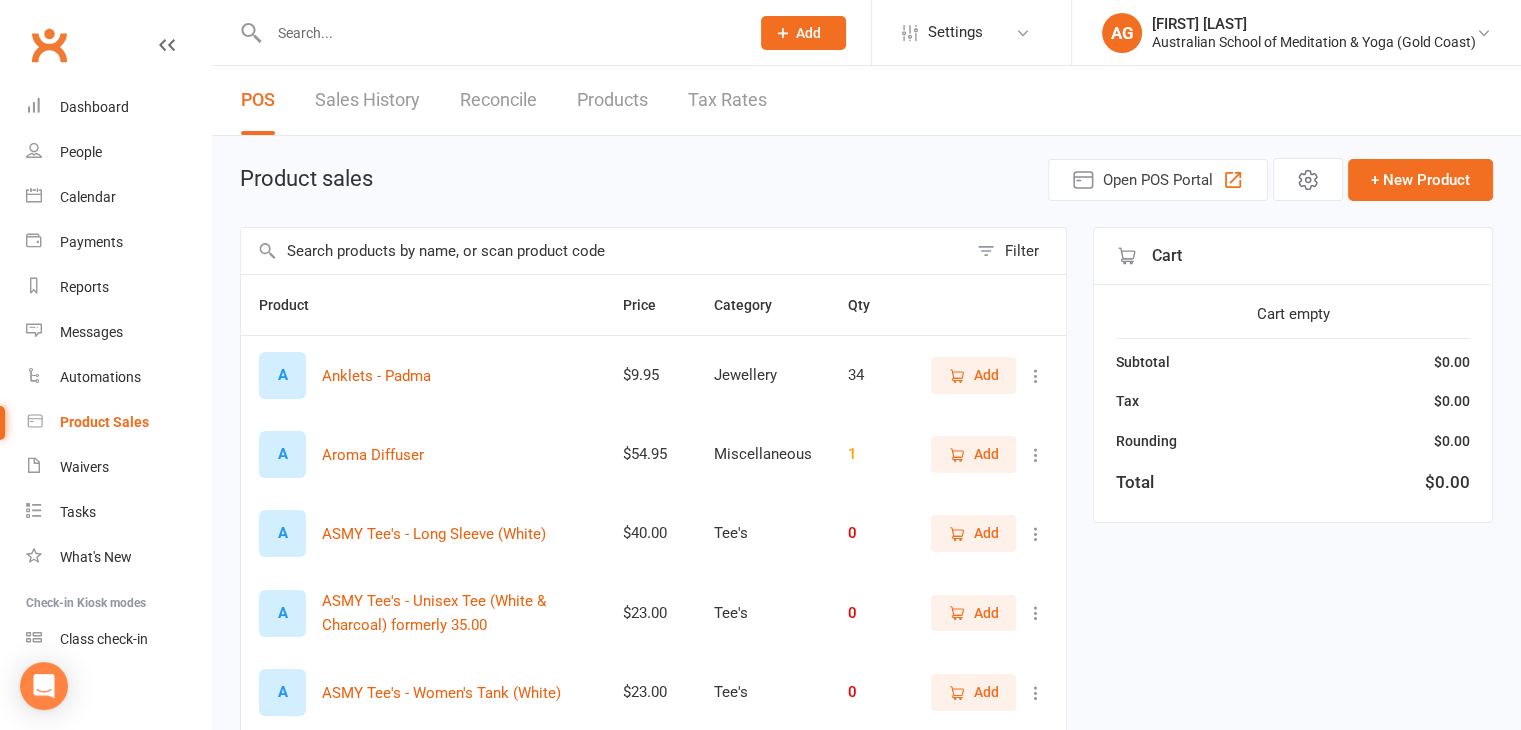 click on "Sales History" at bounding box center (367, 100) 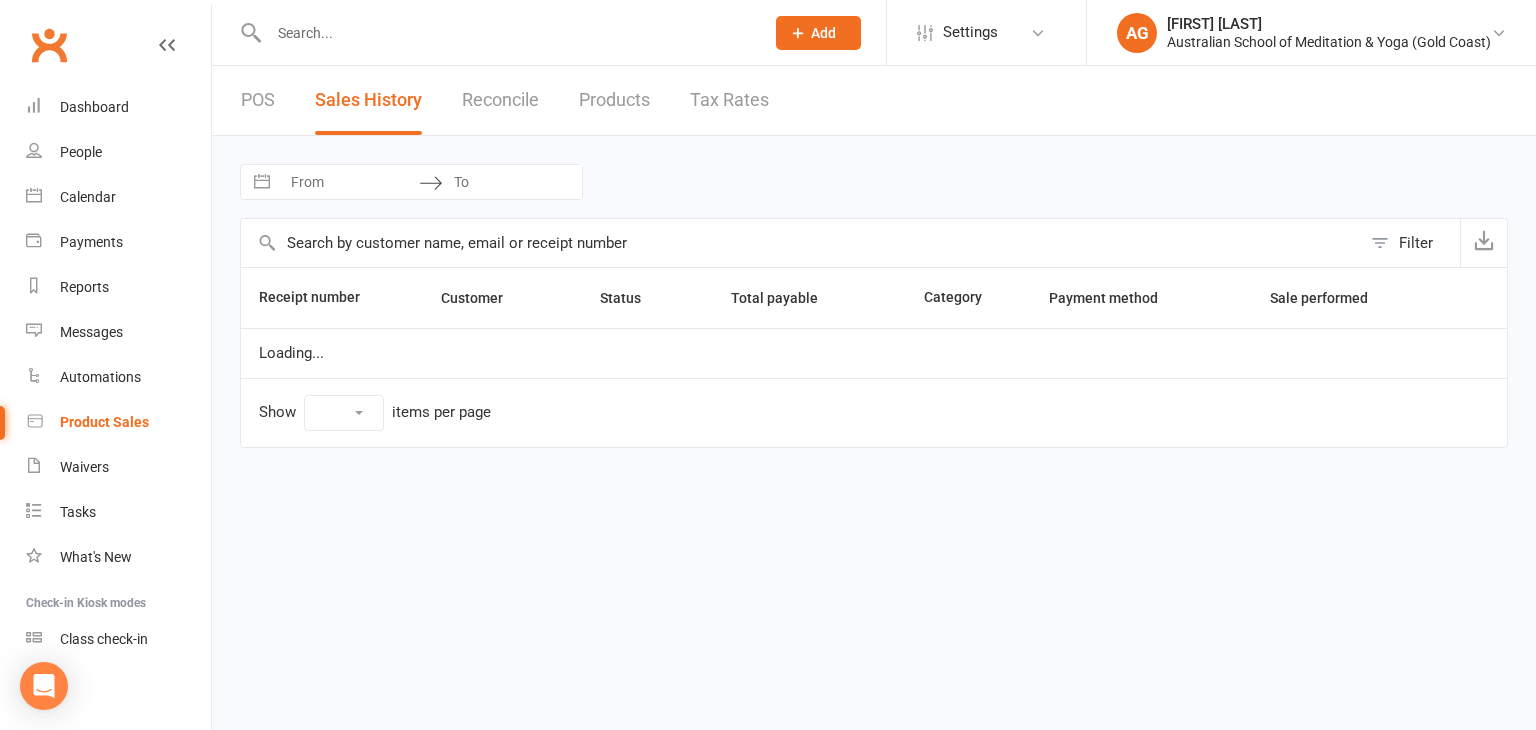select on "25" 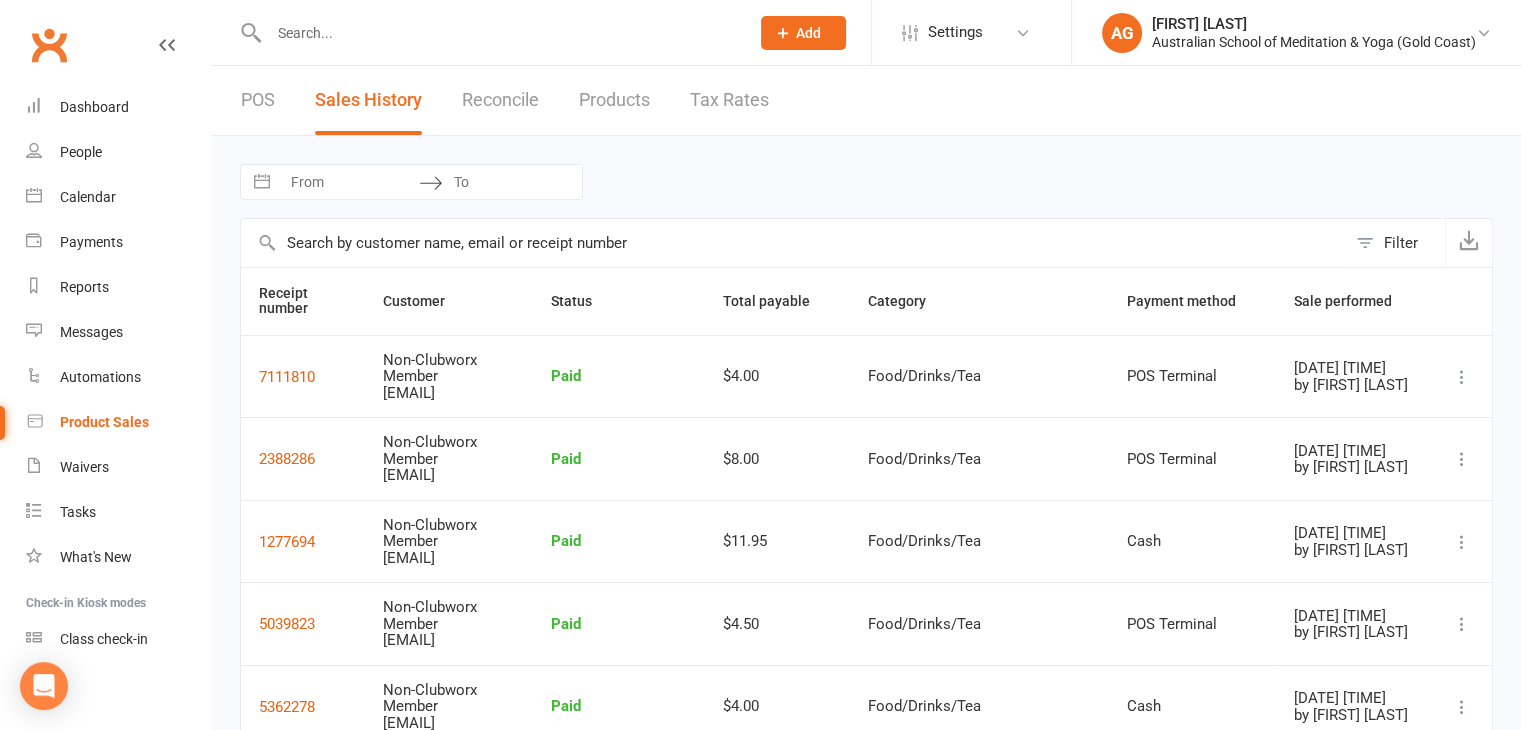 select on "6" 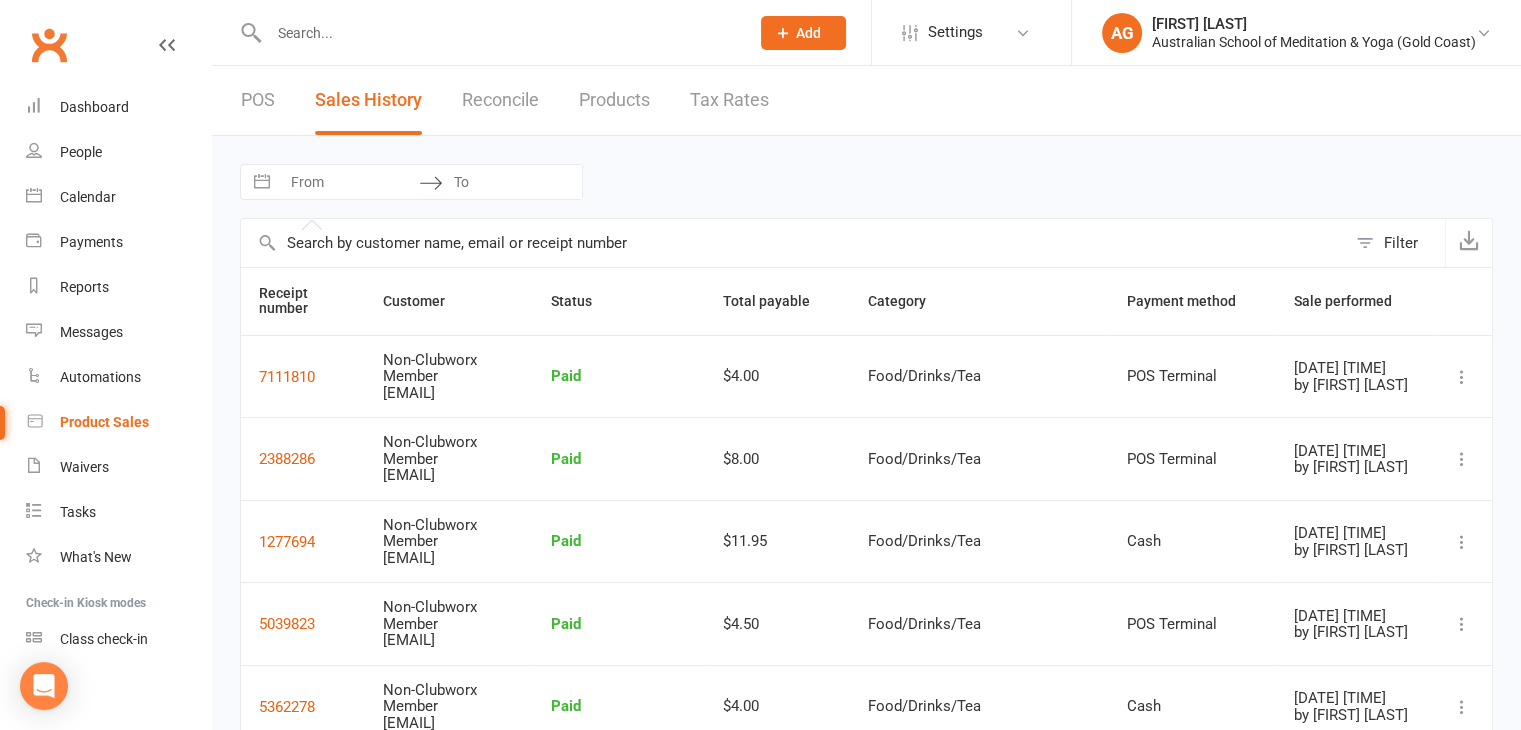 click at bounding box center [349, 182] 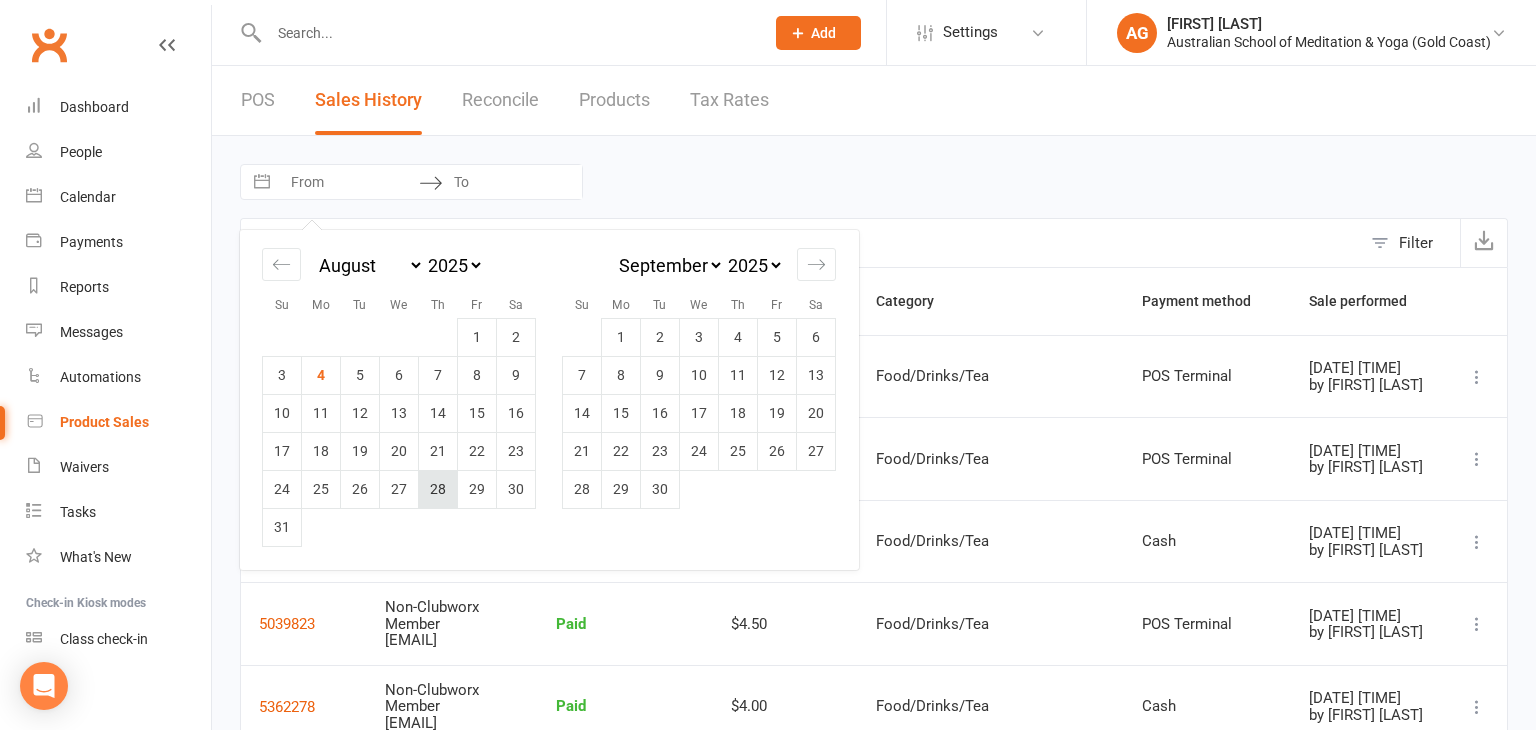 click on "28" at bounding box center (438, 489) 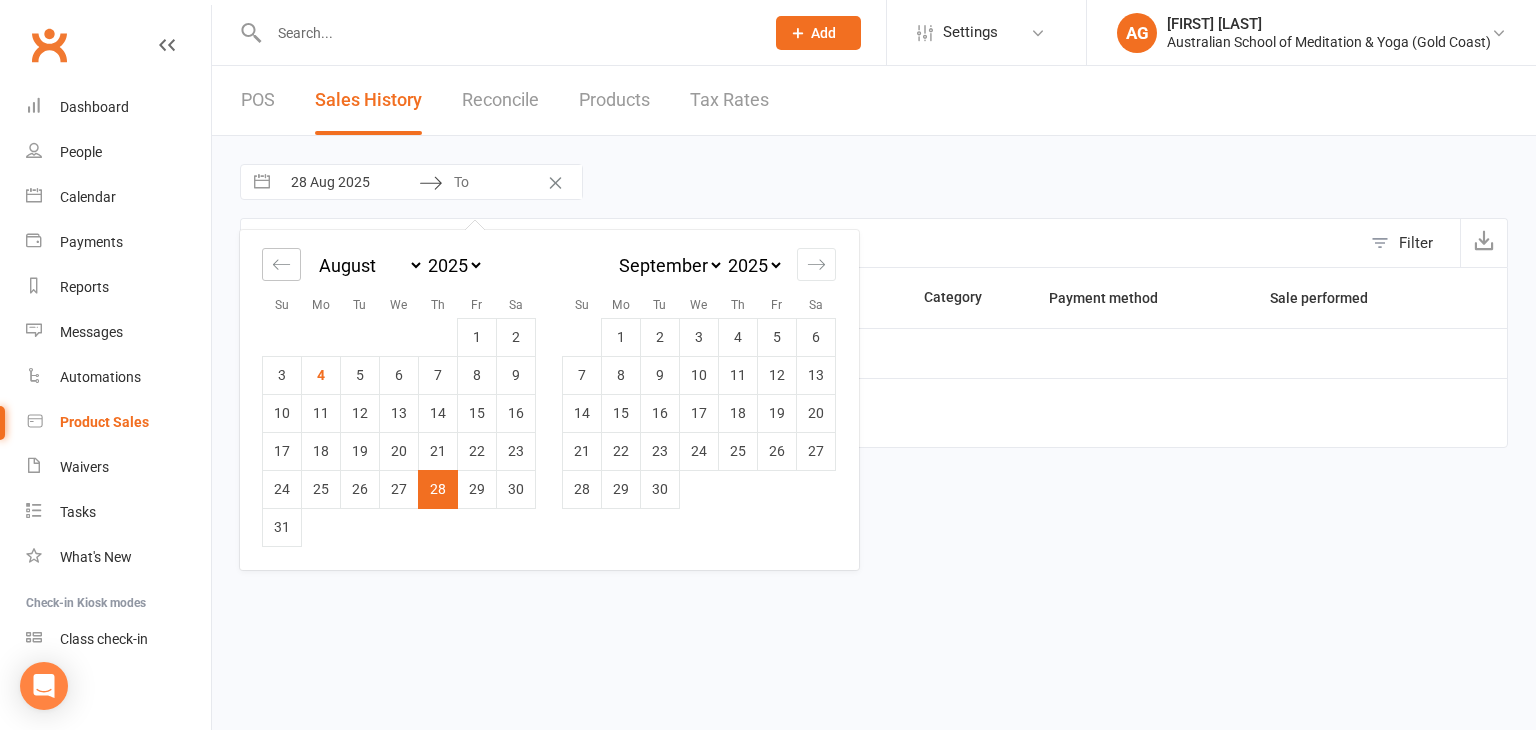 click 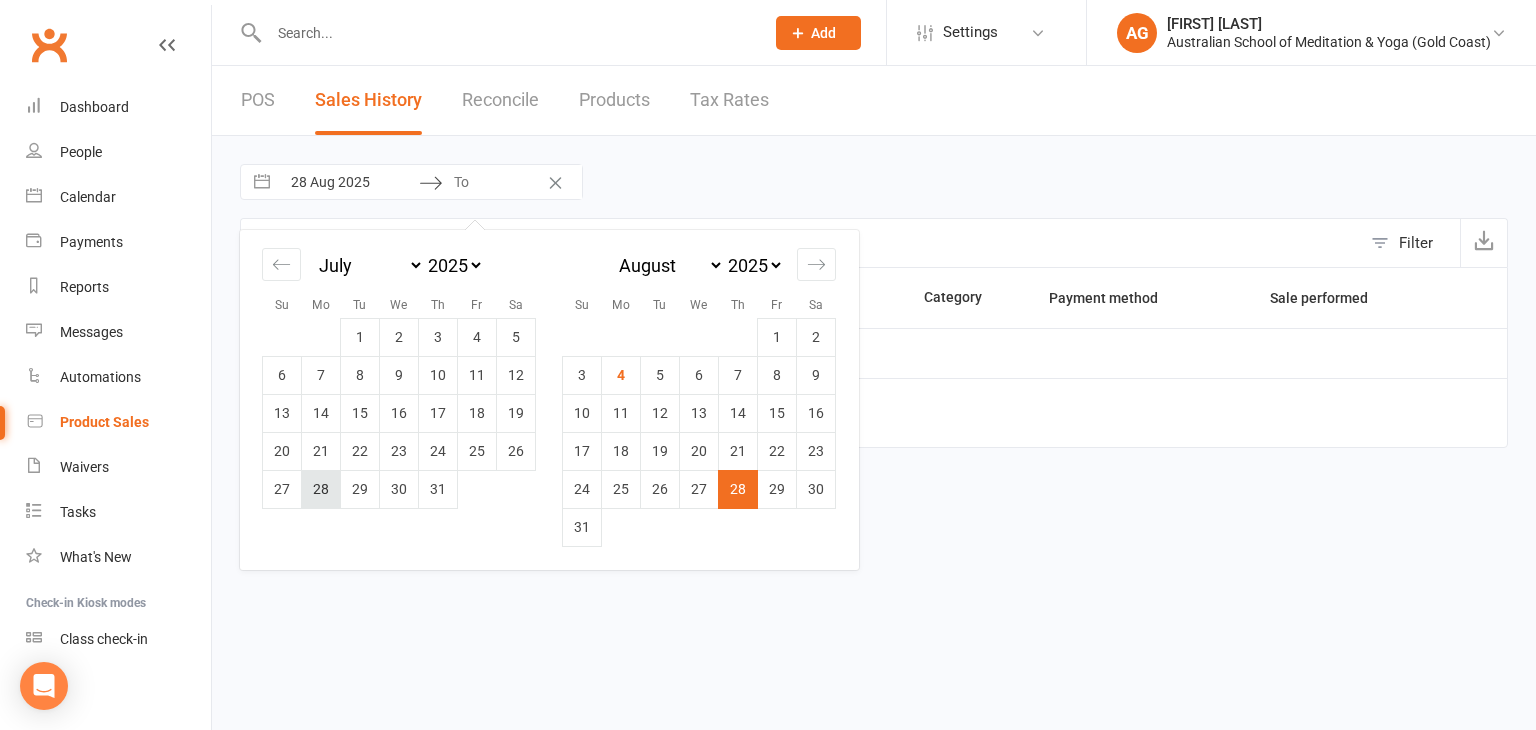 click on "28" at bounding box center [321, 489] 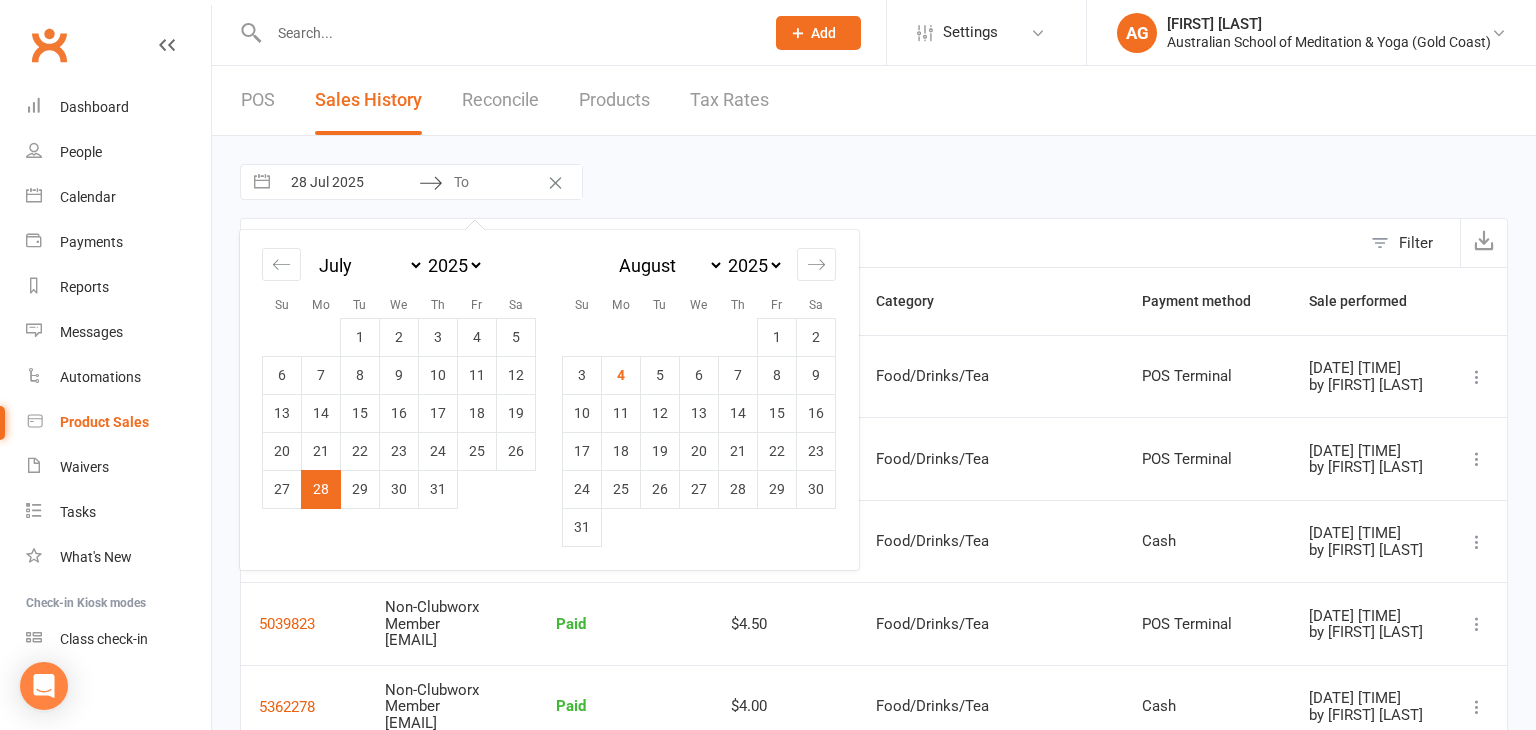 click on "28" at bounding box center (321, 489) 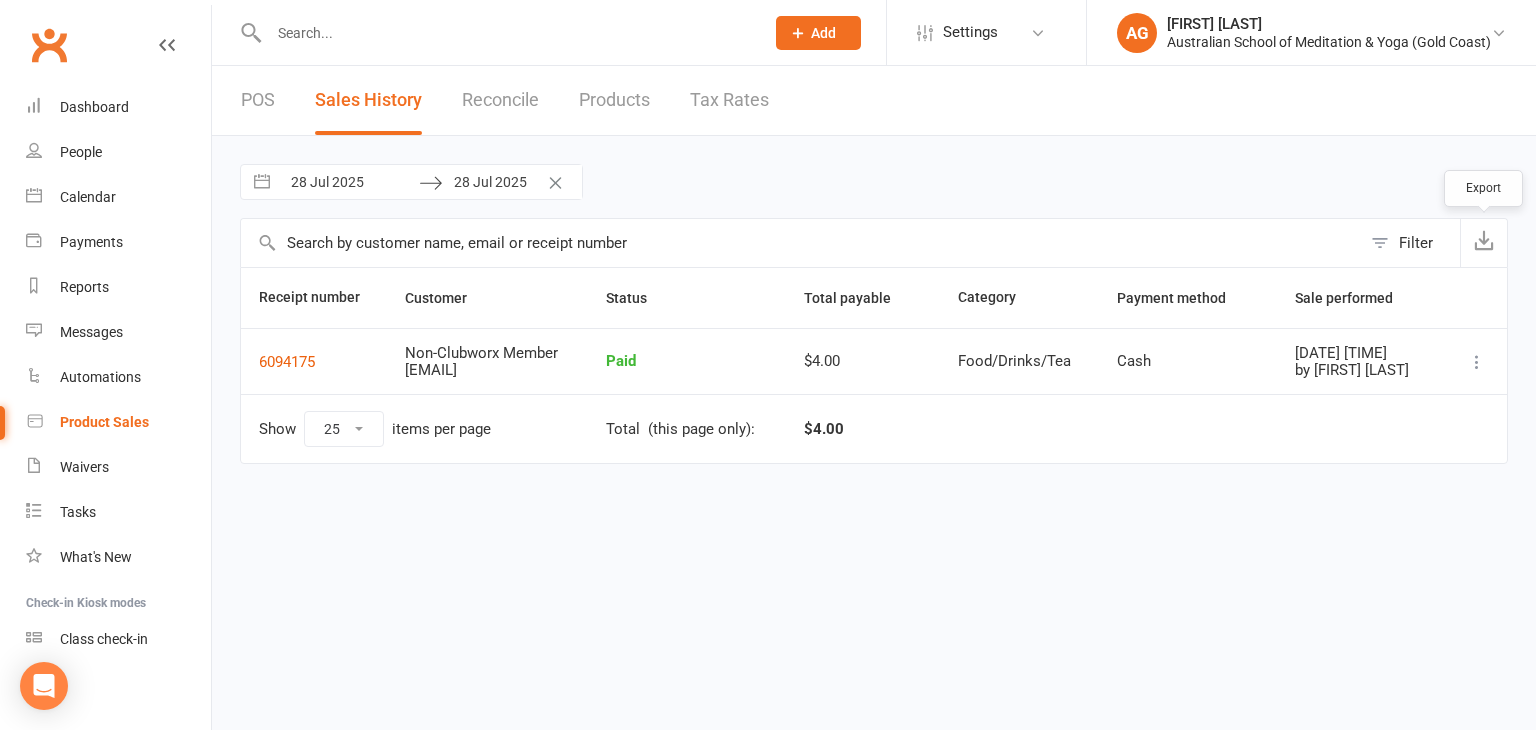 click at bounding box center [1484, 240] 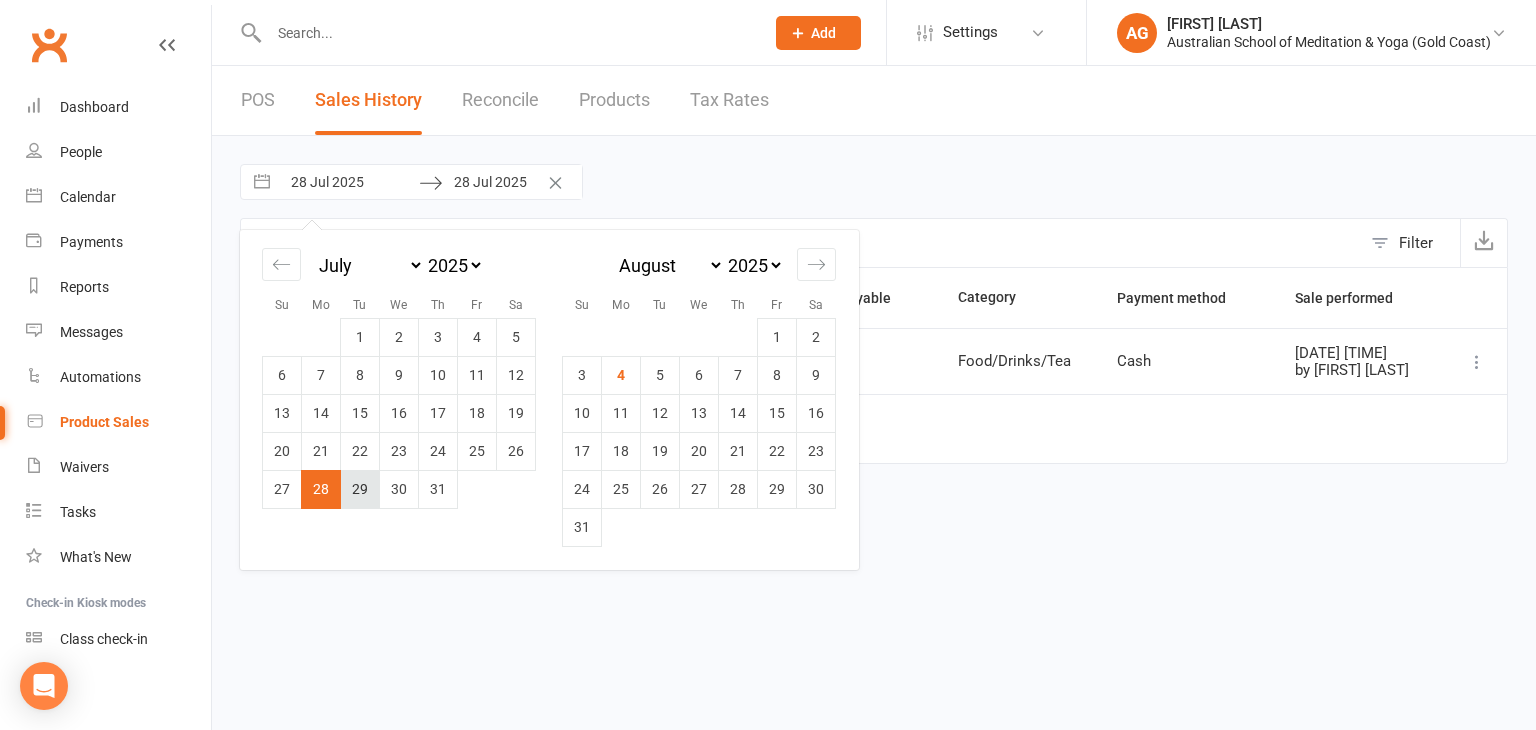 click on "29" at bounding box center (360, 489) 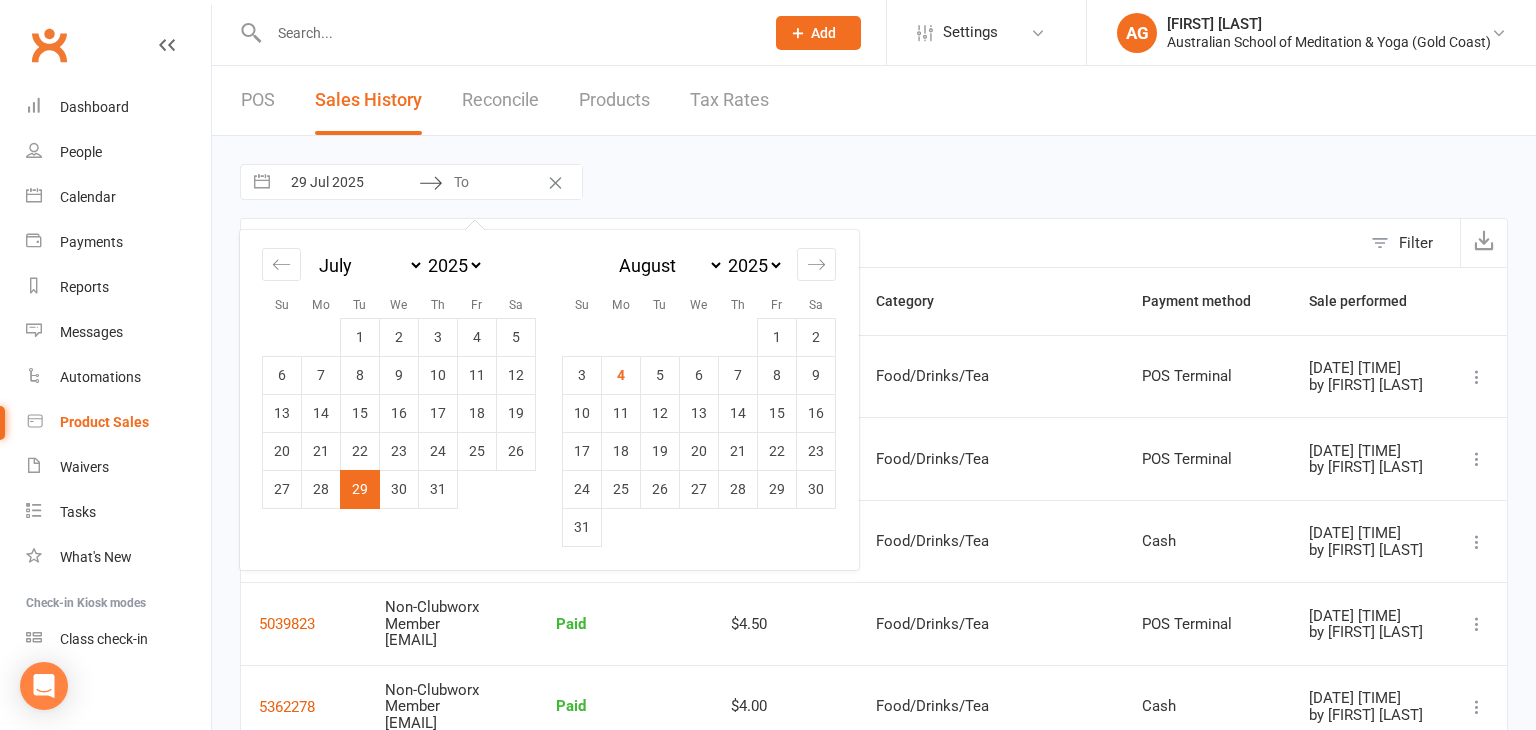 click on "29" at bounding box center (360, 489) 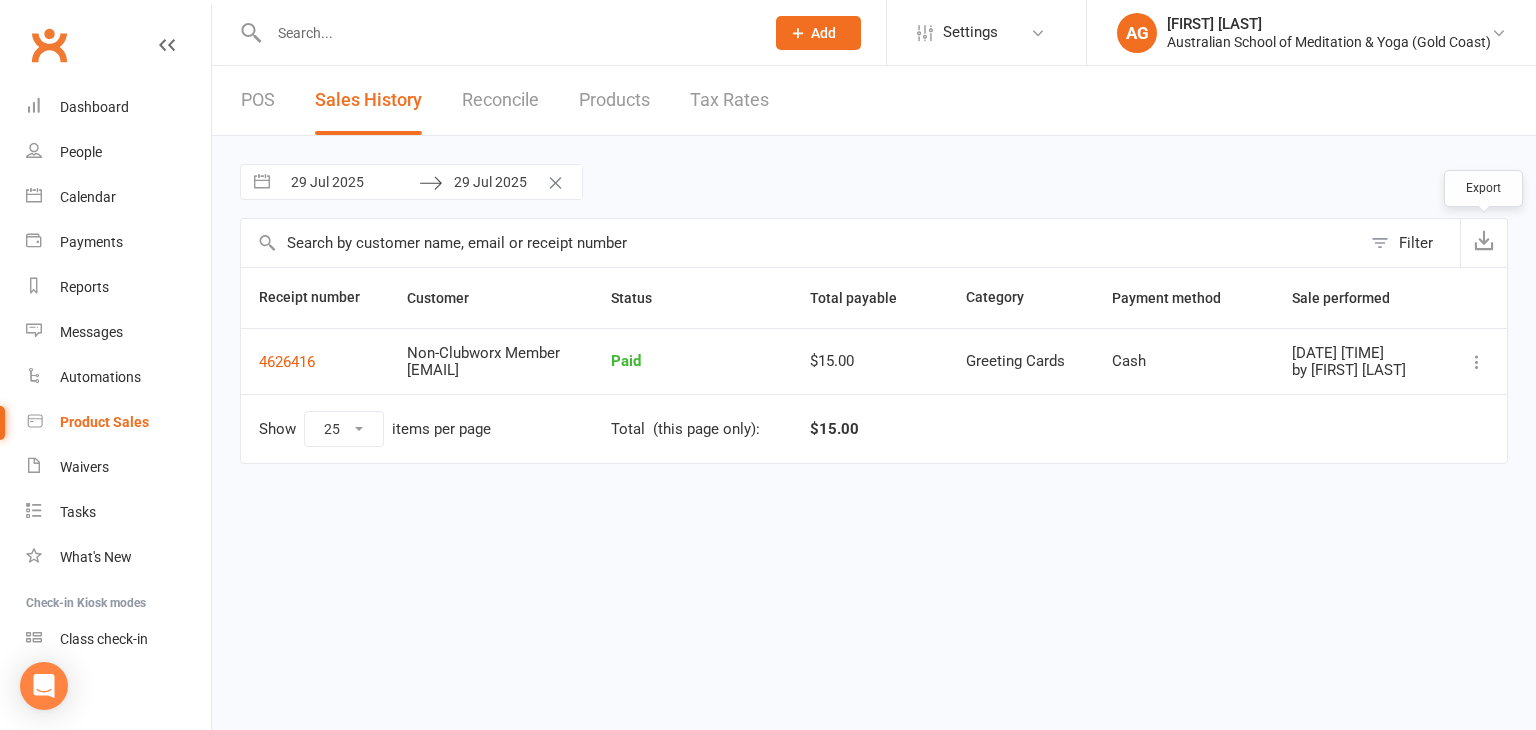 click at bounding box center (1484, 240) 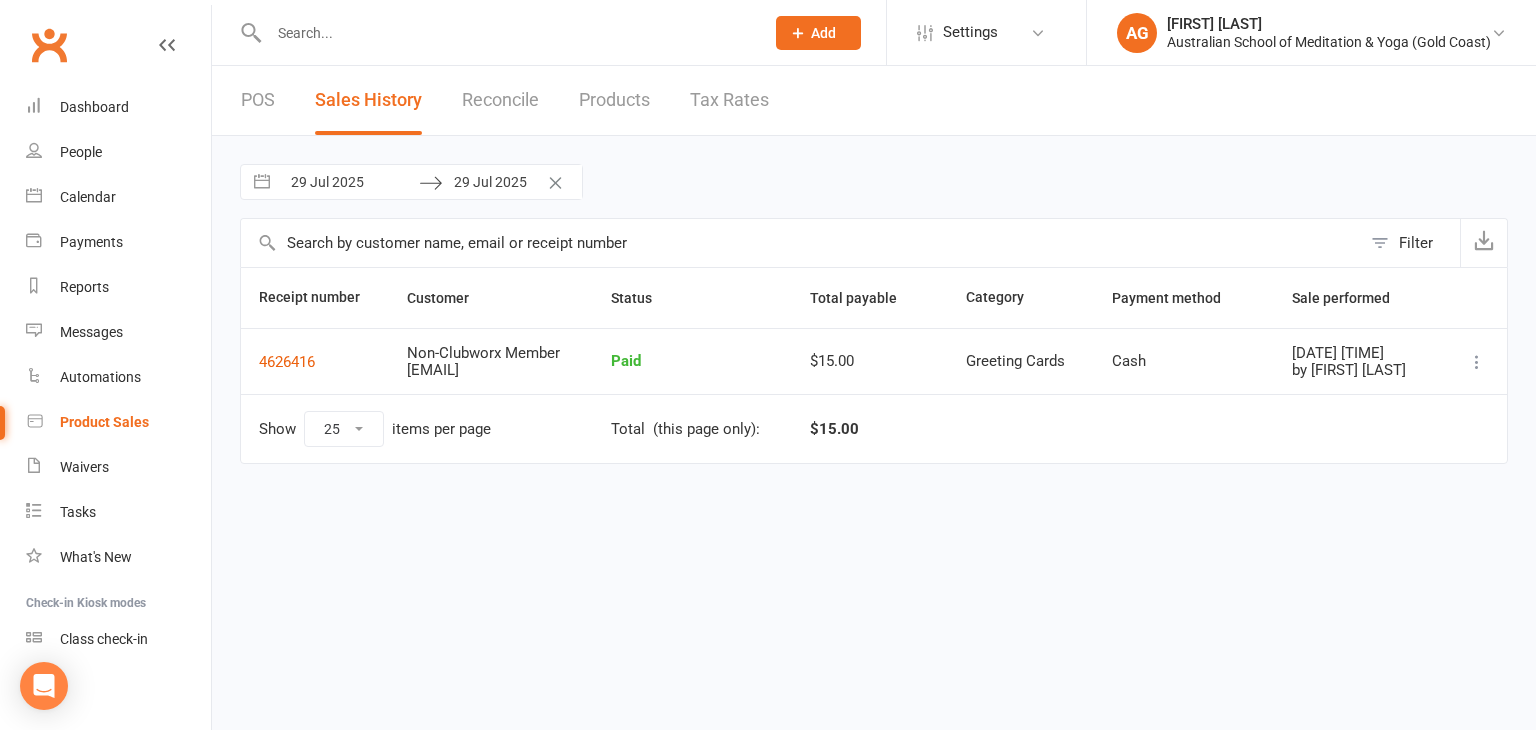 click on "29 Jul 2025" at bounding box center (349, 182) 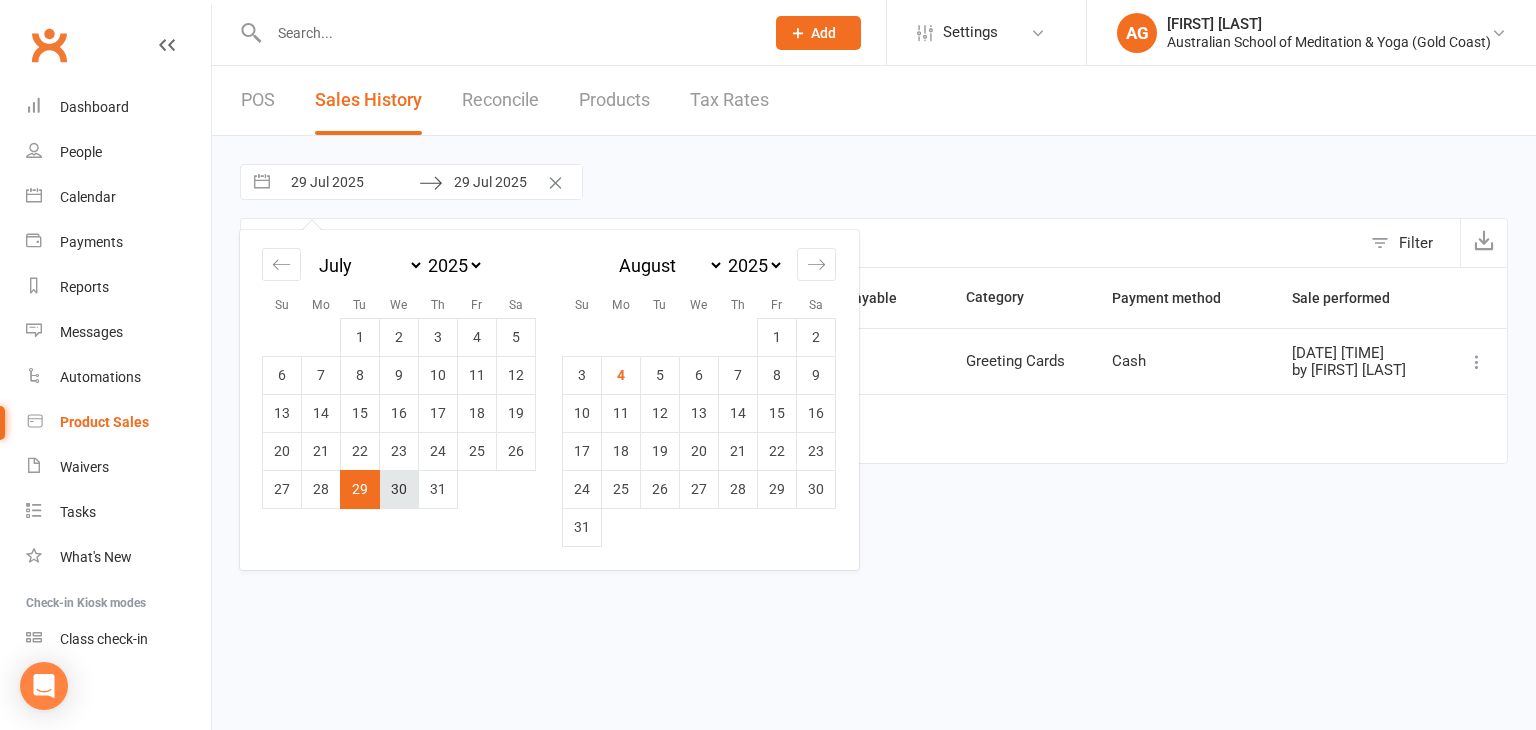 click on "30" at bounding box center (399, 489) 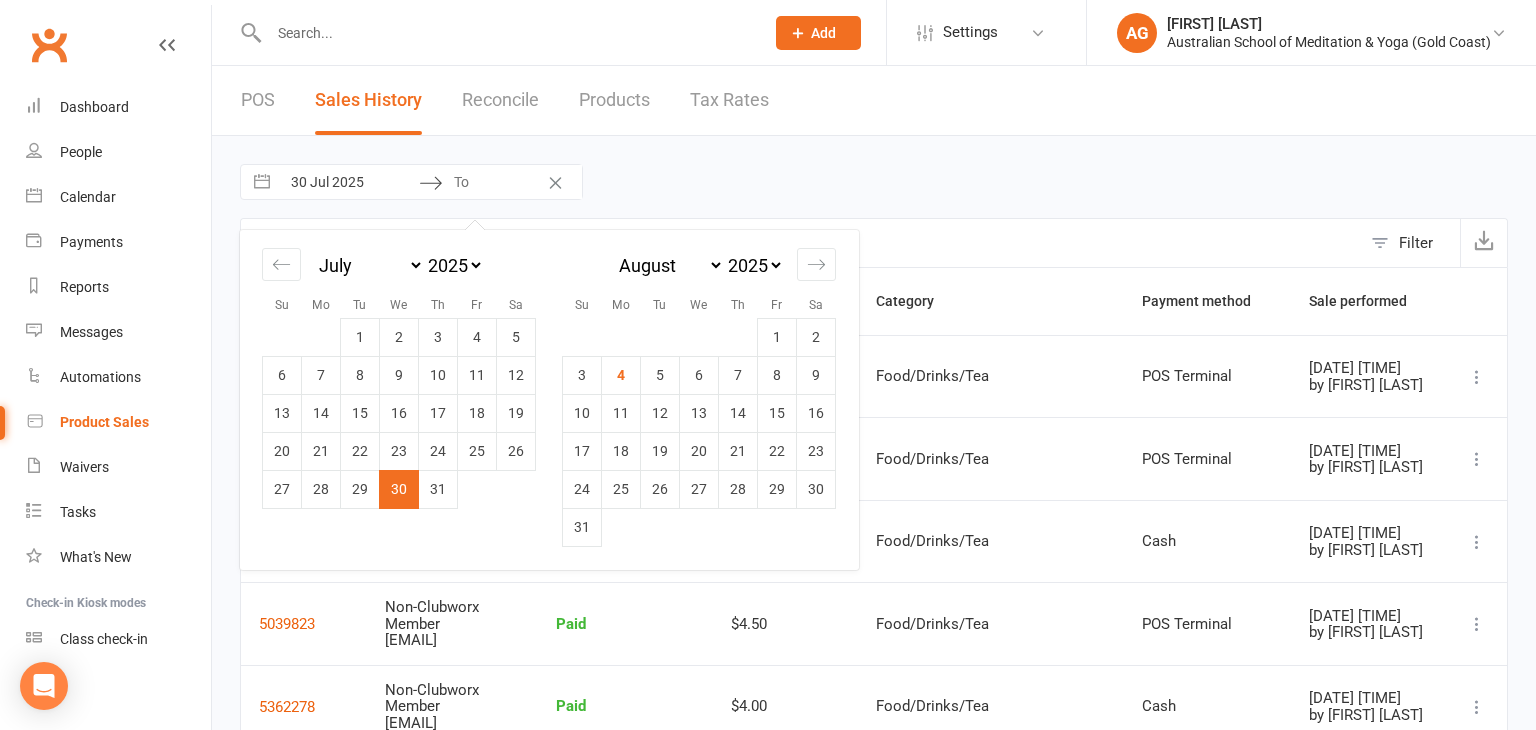 click on "30" at bounding box center [399, 489] 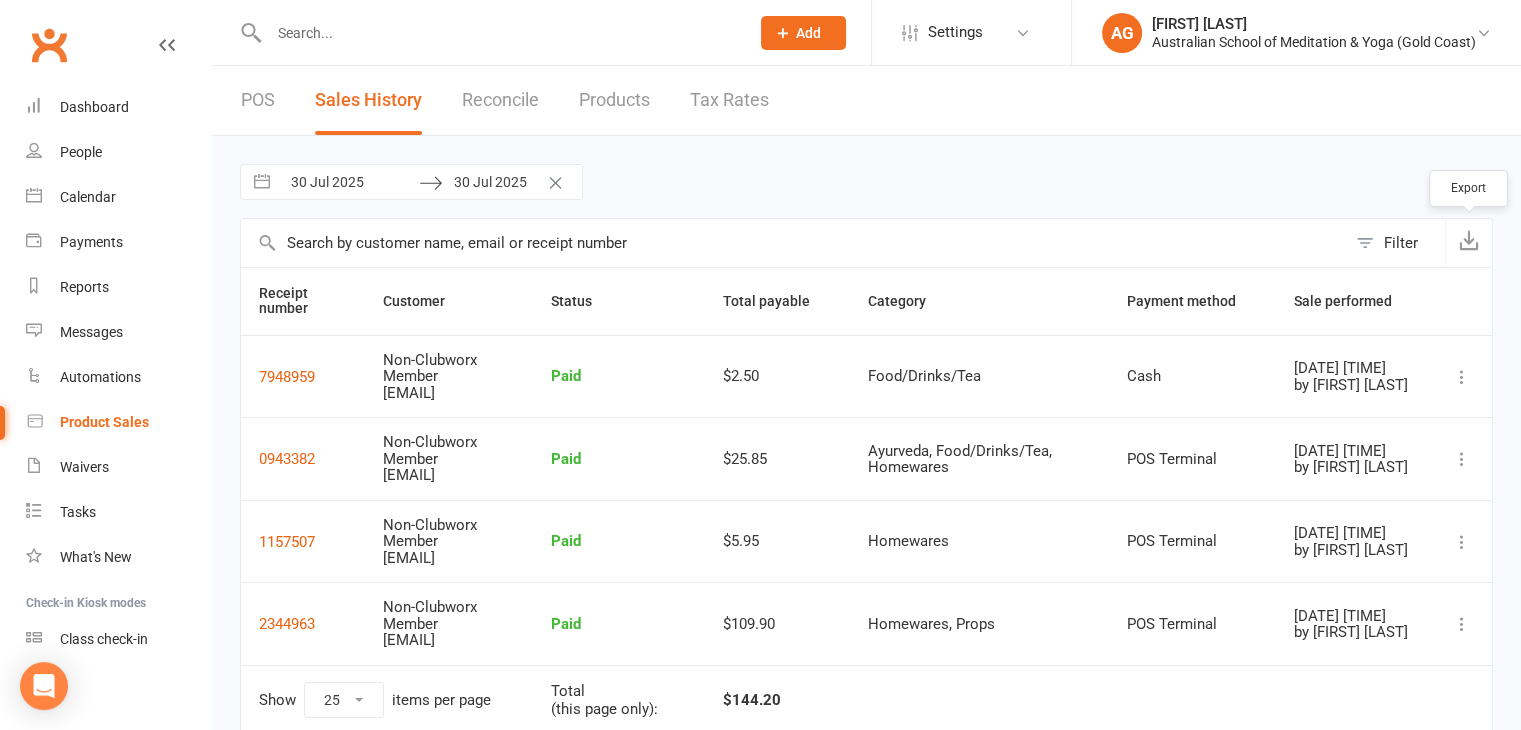 click at bounding box center (1469, 240) 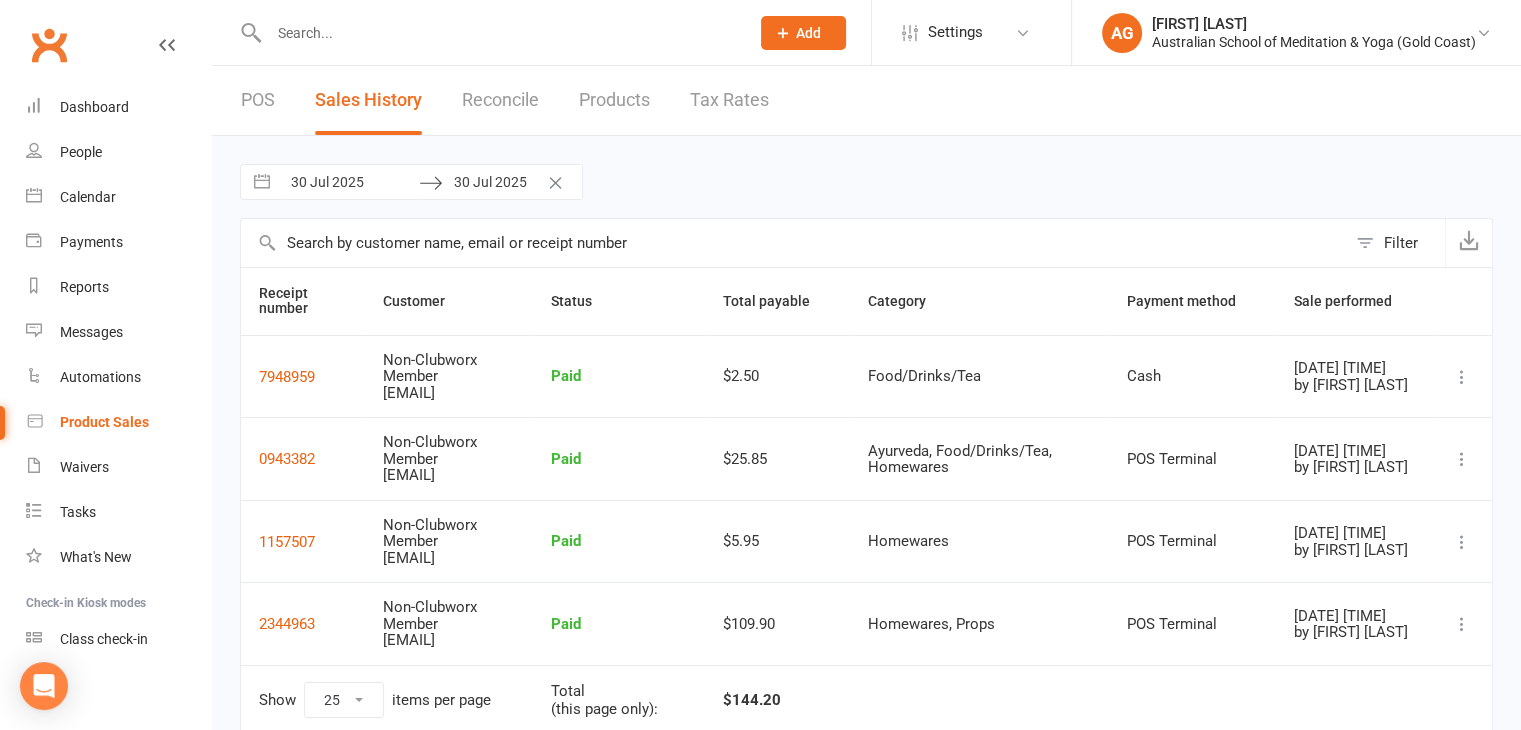 click on "30 Jul 2025" at bounding box center (349, 182) 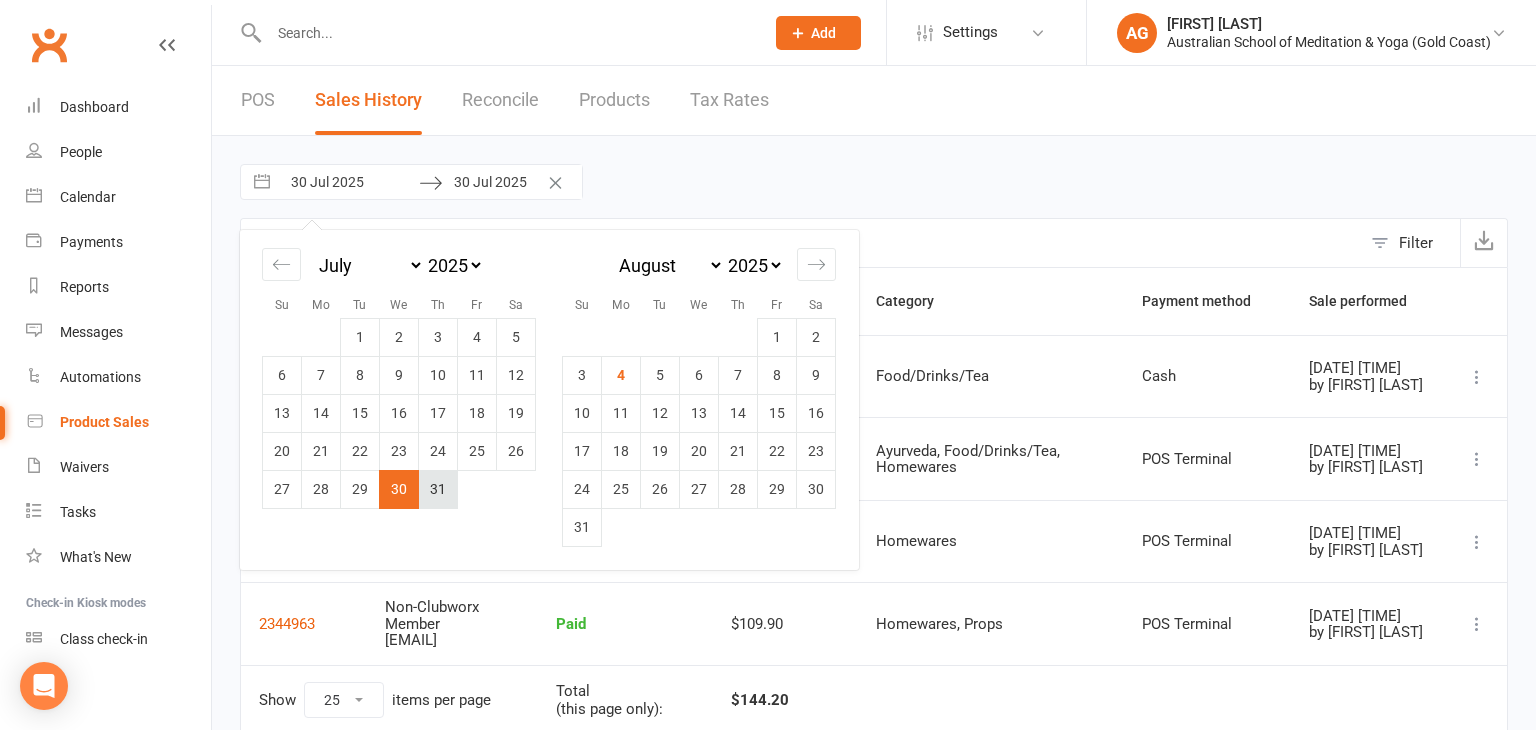 click on "31" at bounding box center (438, 489) 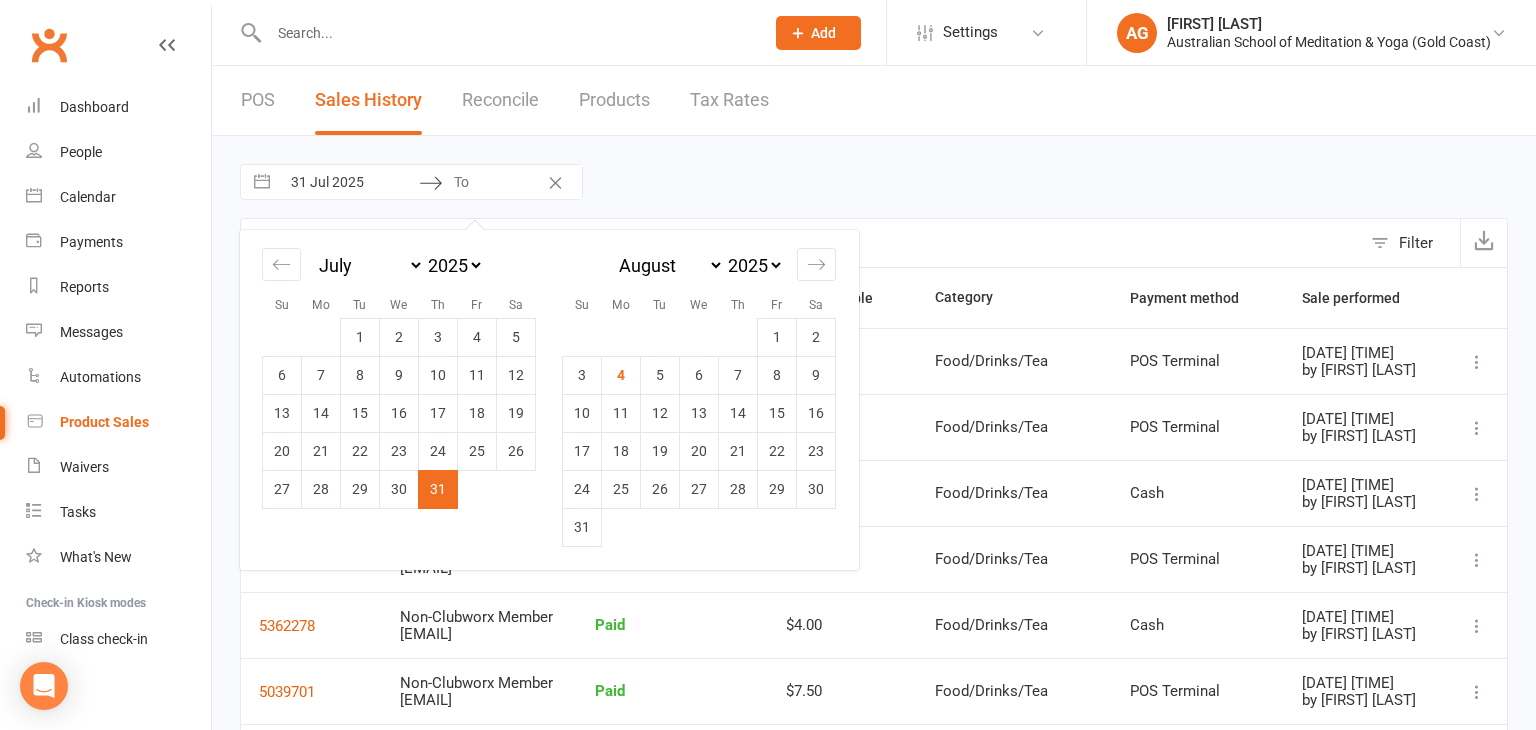 click on "31" at bounding box center [438, 489] 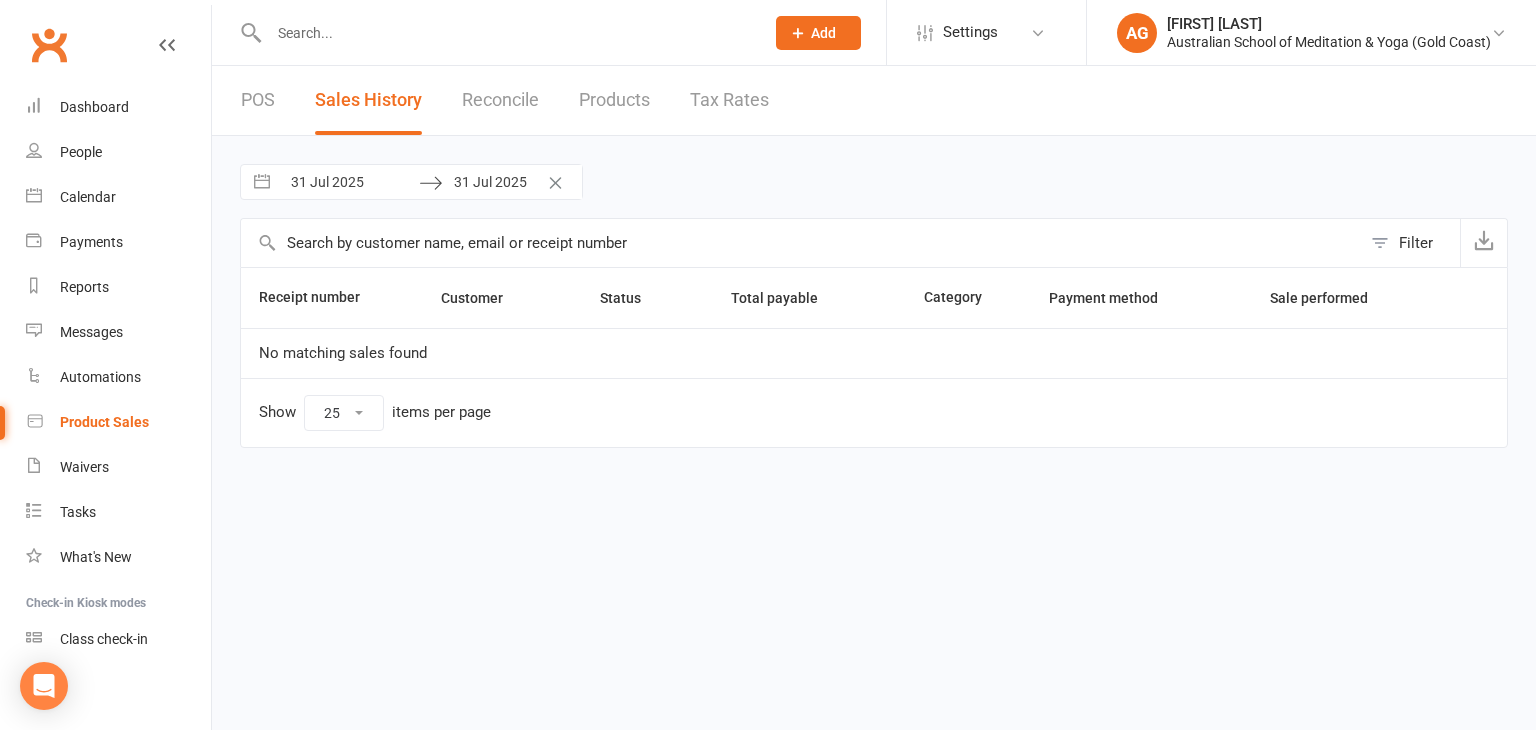 click on "31 Jul 2025" at bounding box center (349, 182) 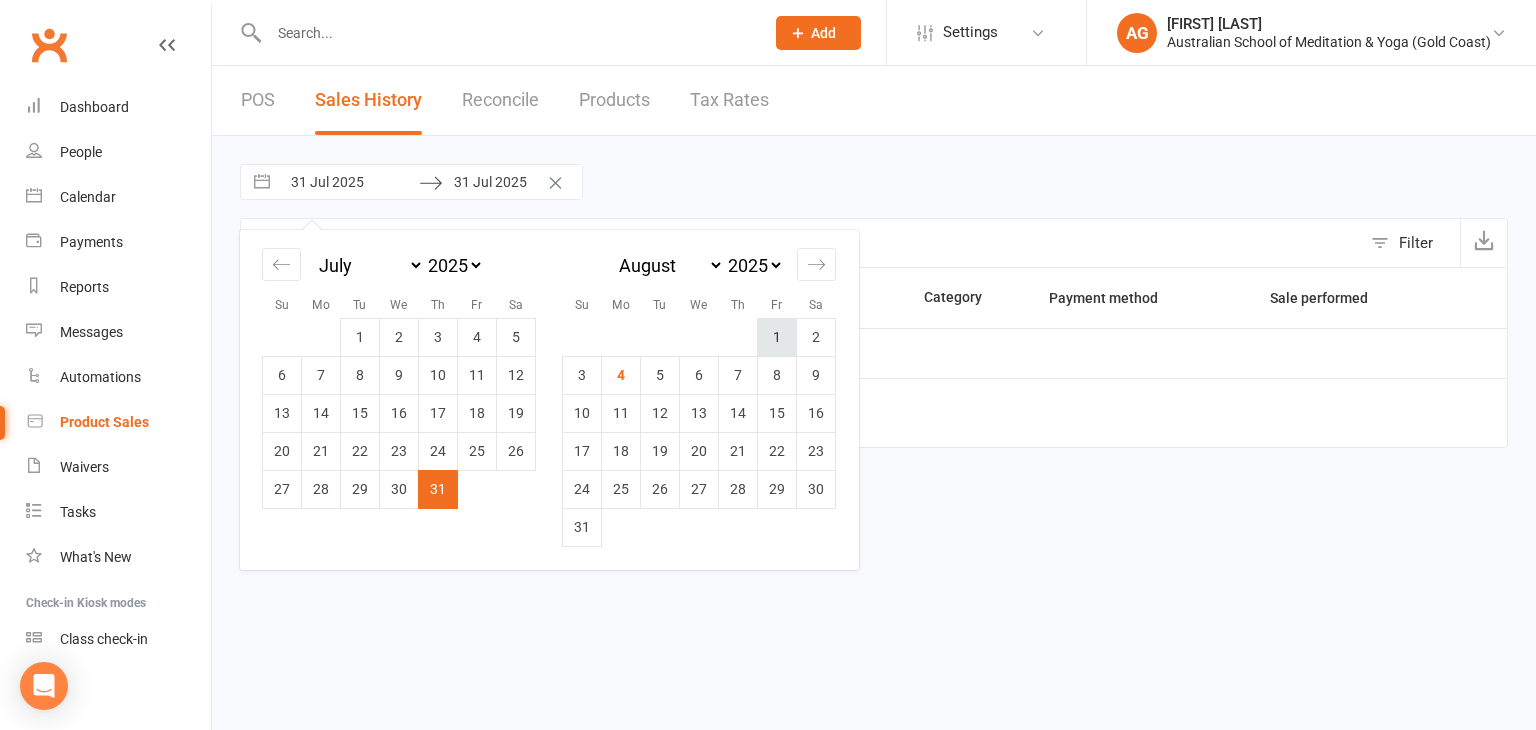 click on "1" at bounding box center (777, 337) 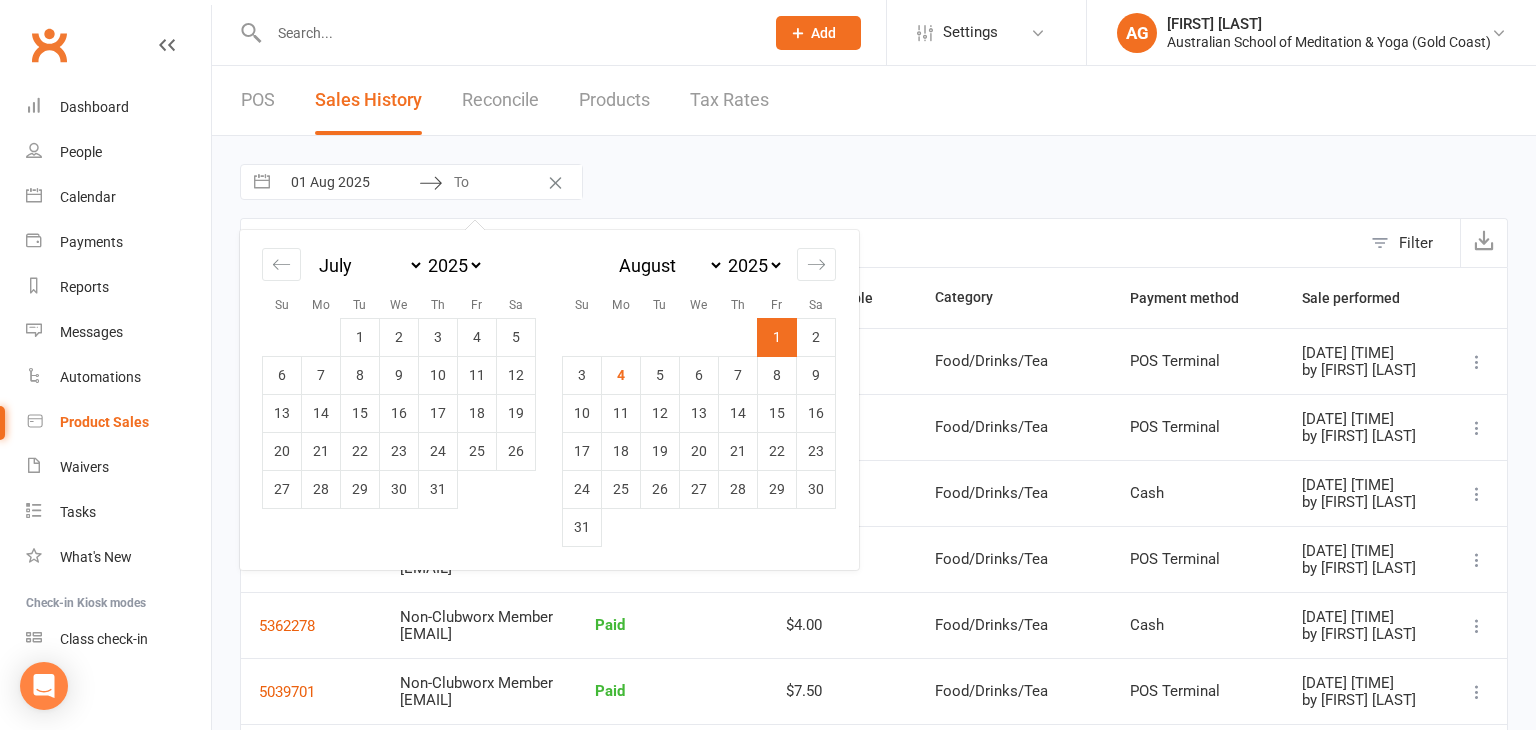 click on "1" at bounding box center (777, 337) 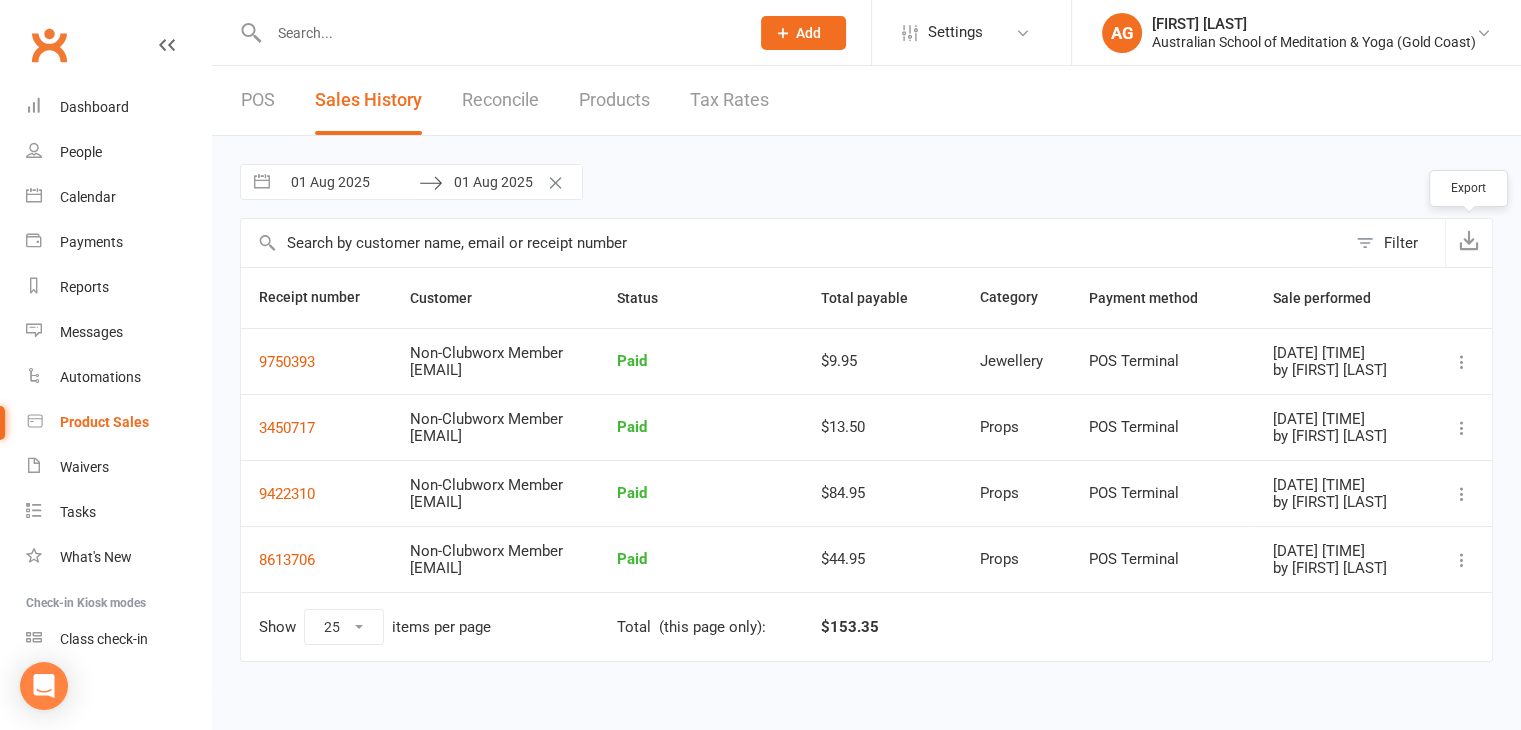 click at bounding box center (1469, 240) 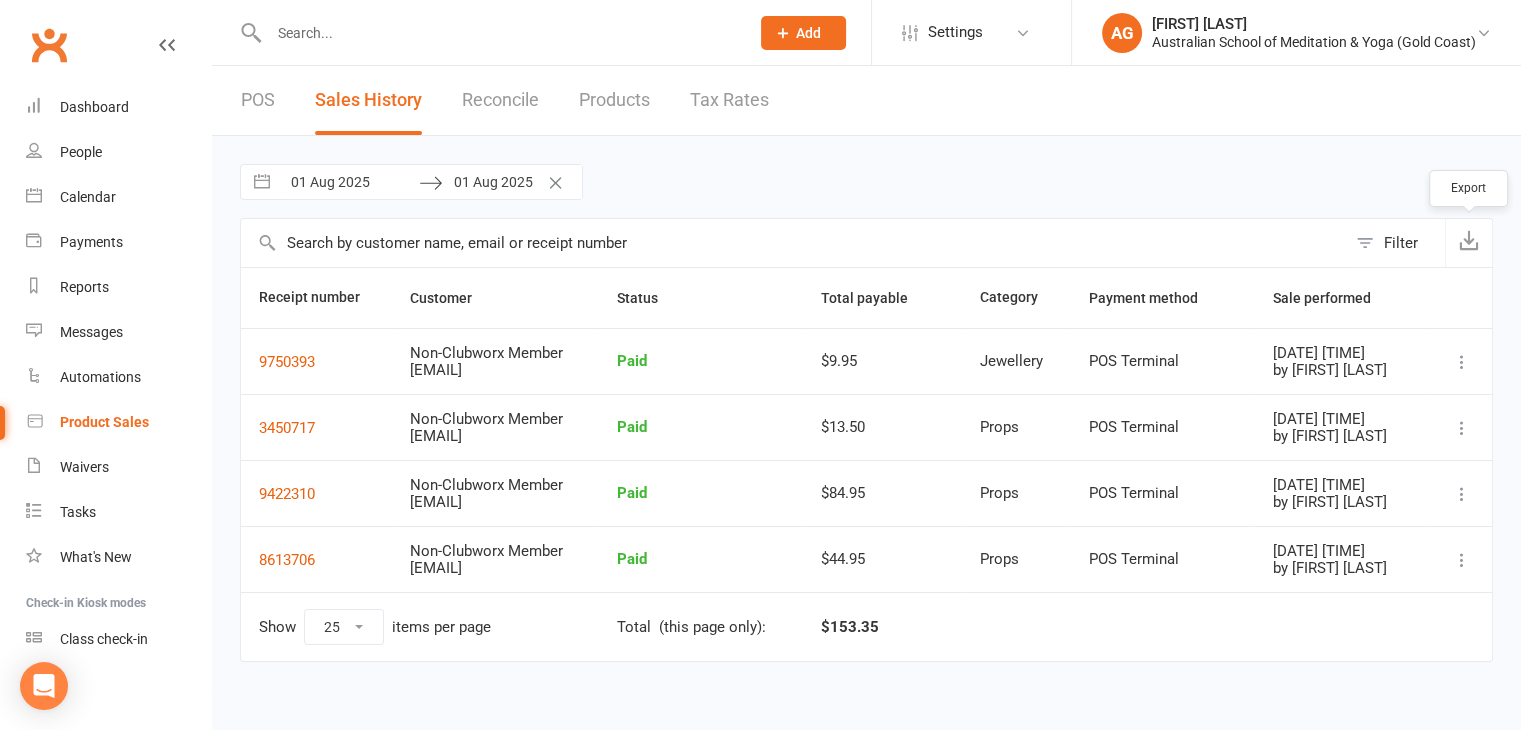 click on "01 Aug 2025" at bounding box center [349, 182] 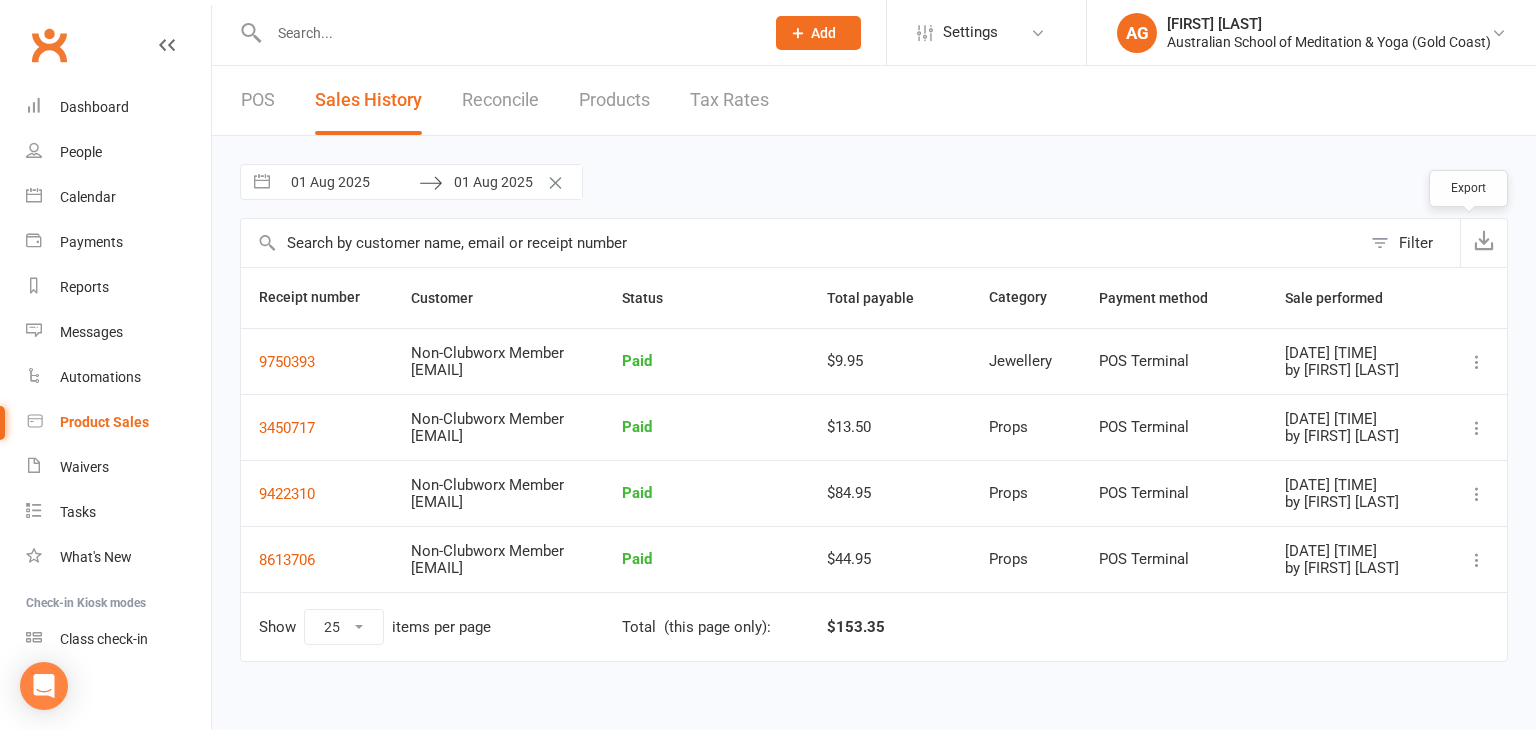 select on "6" 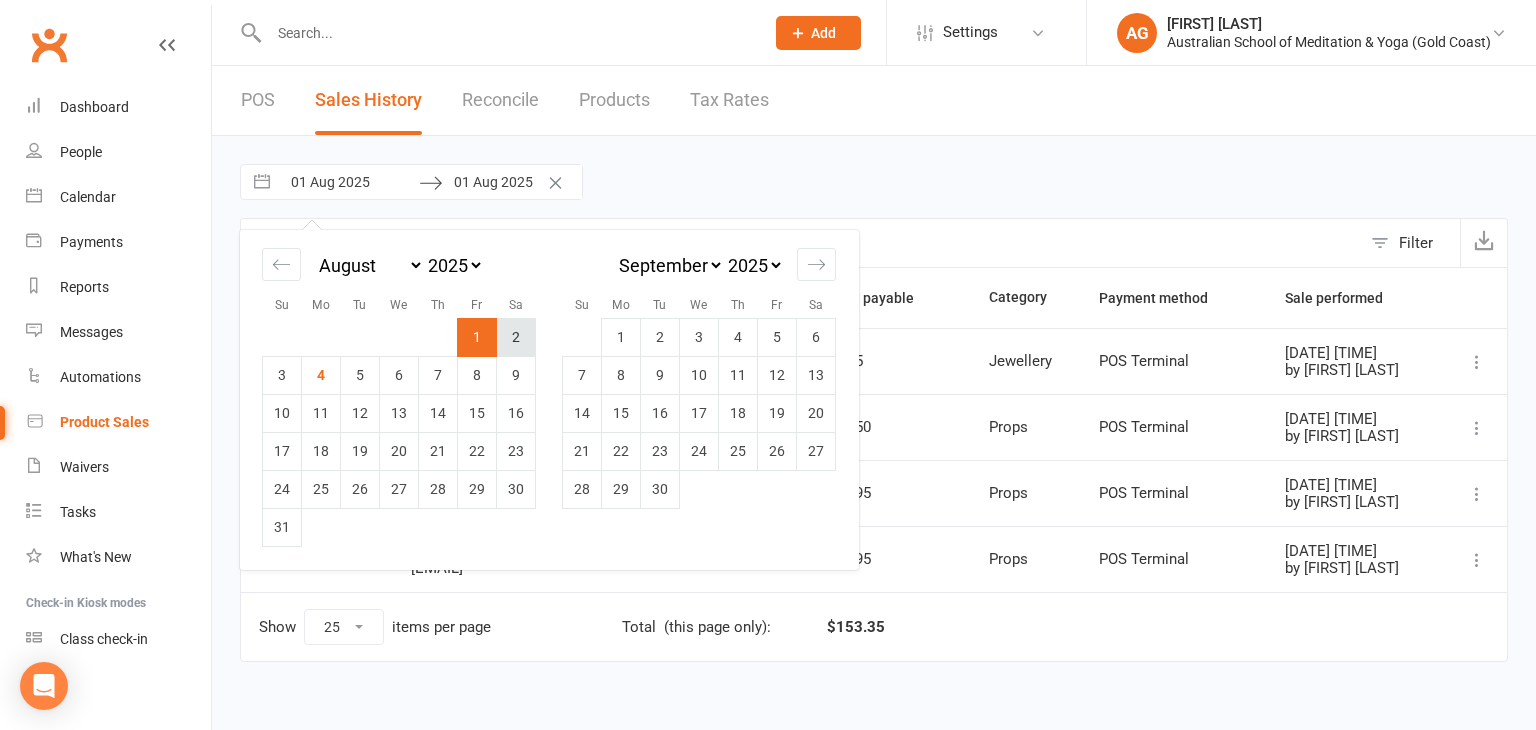 click on "2" at bounding box center [516, 337] 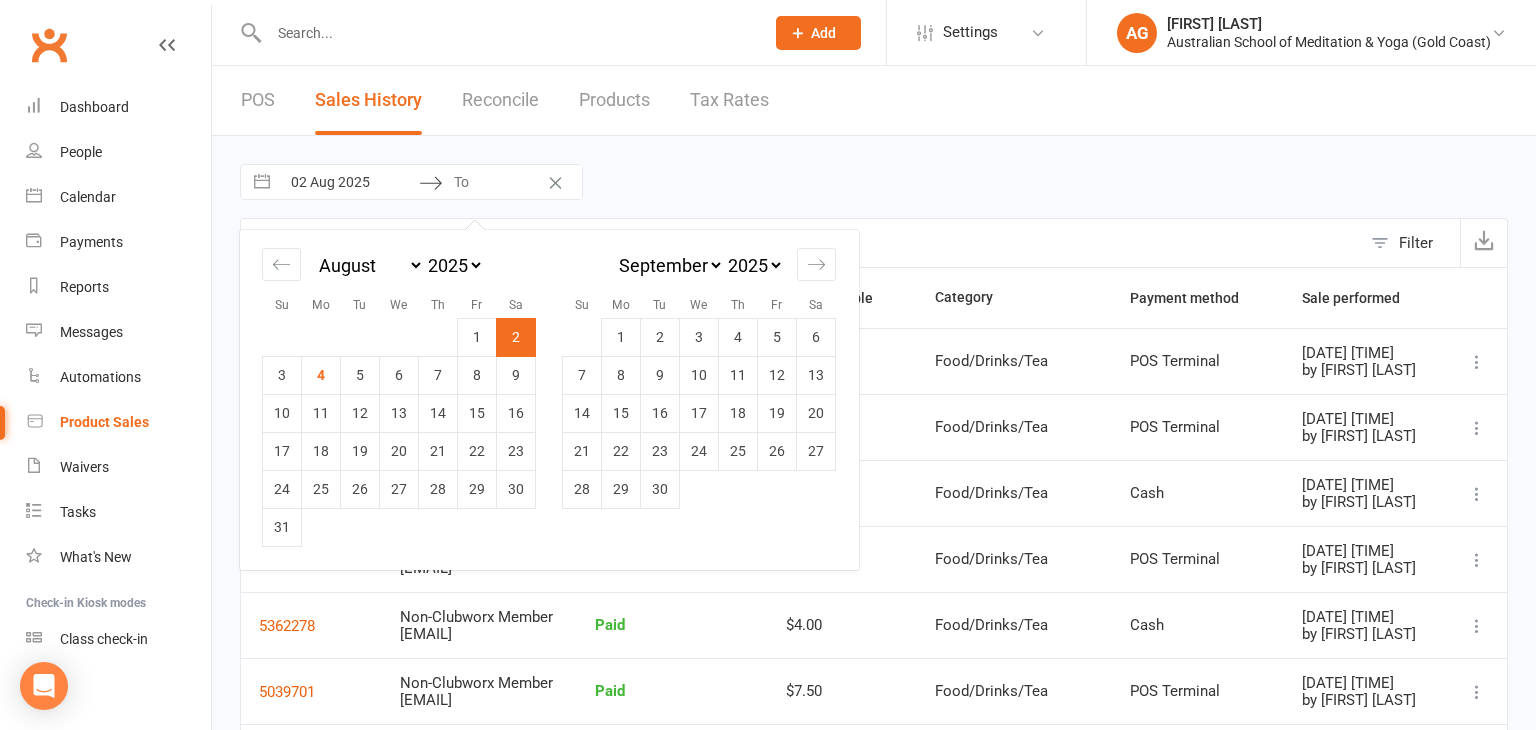 click on "2" at bounding box center [516, 337] 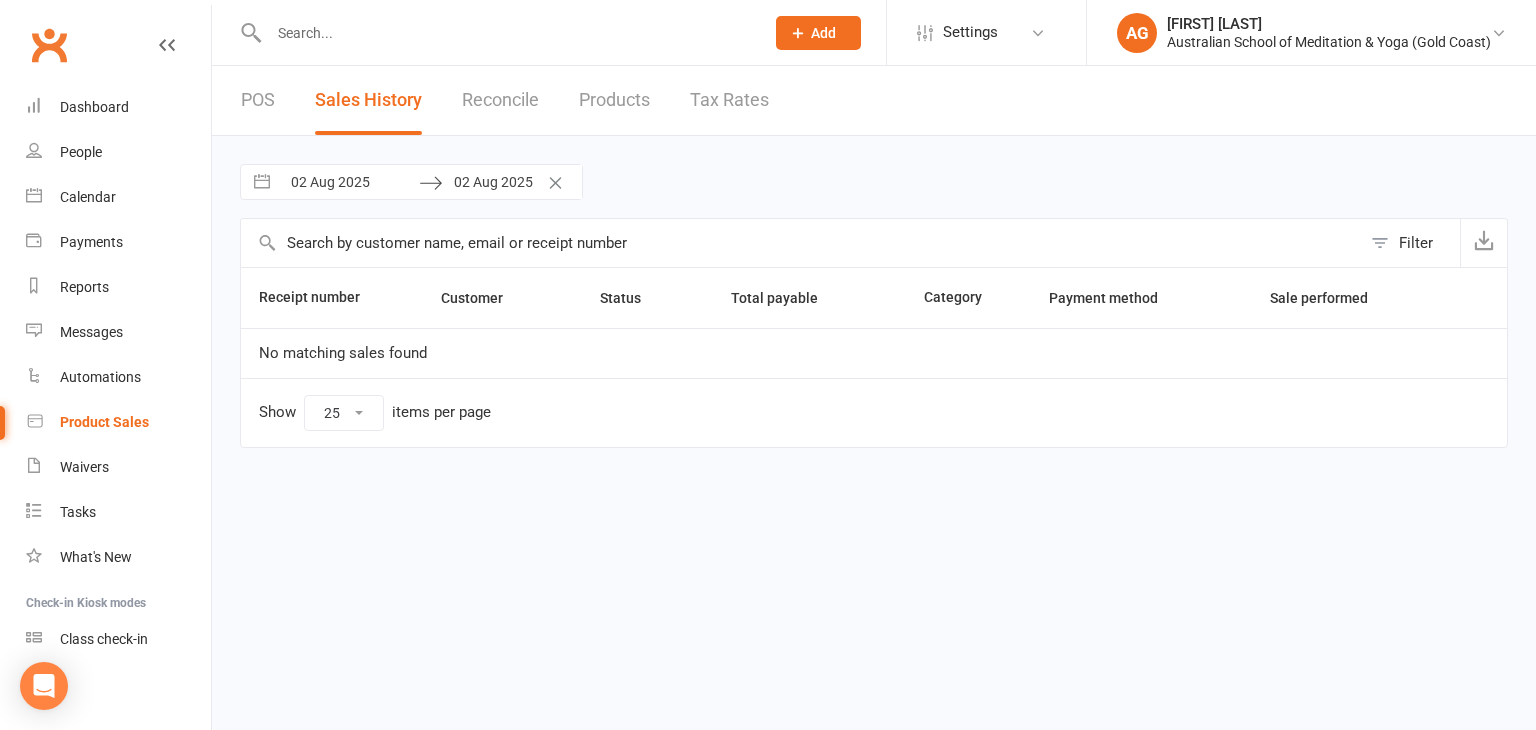 click on "02 Aug 2025" at bounding box center (349, 182) 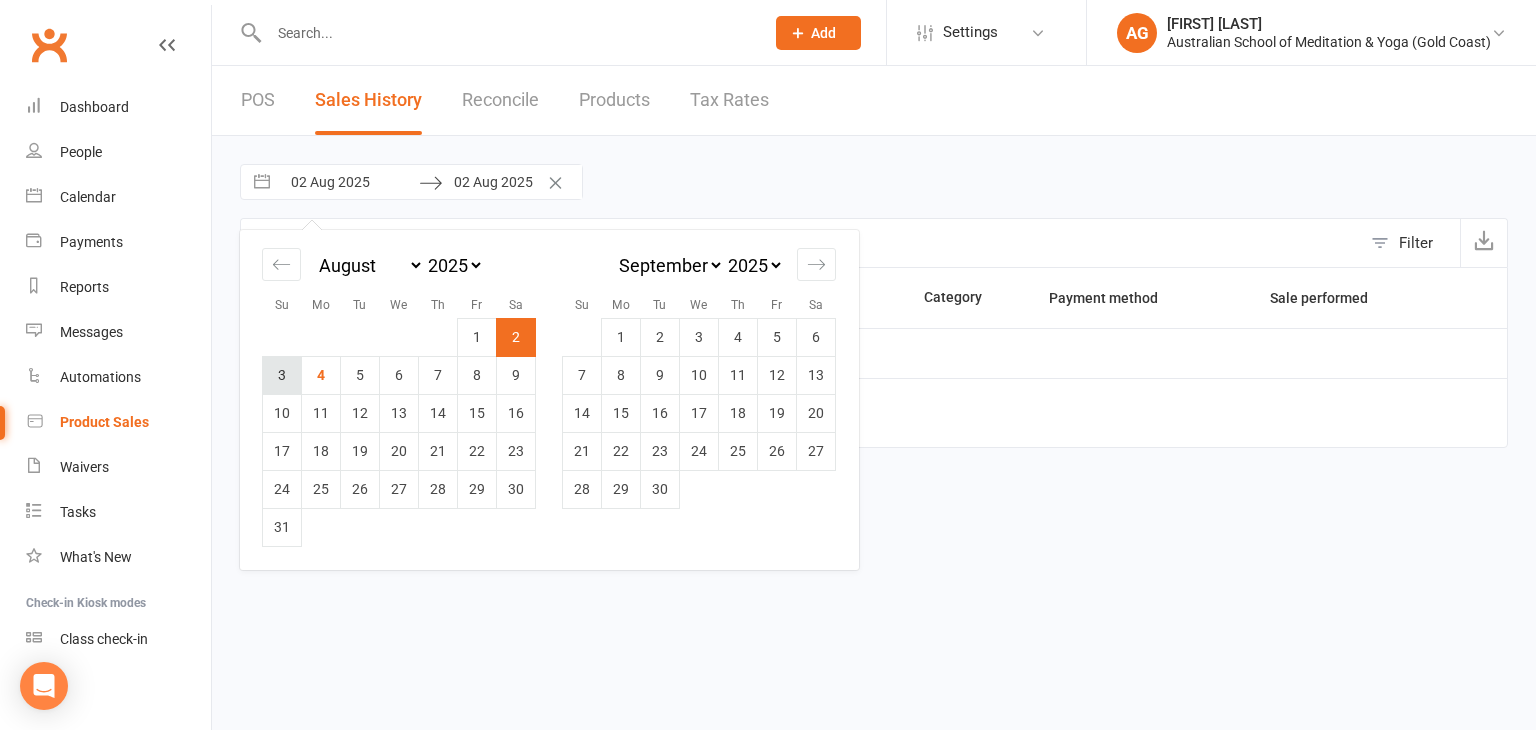 click on "3" at bounding box center [282, 375] 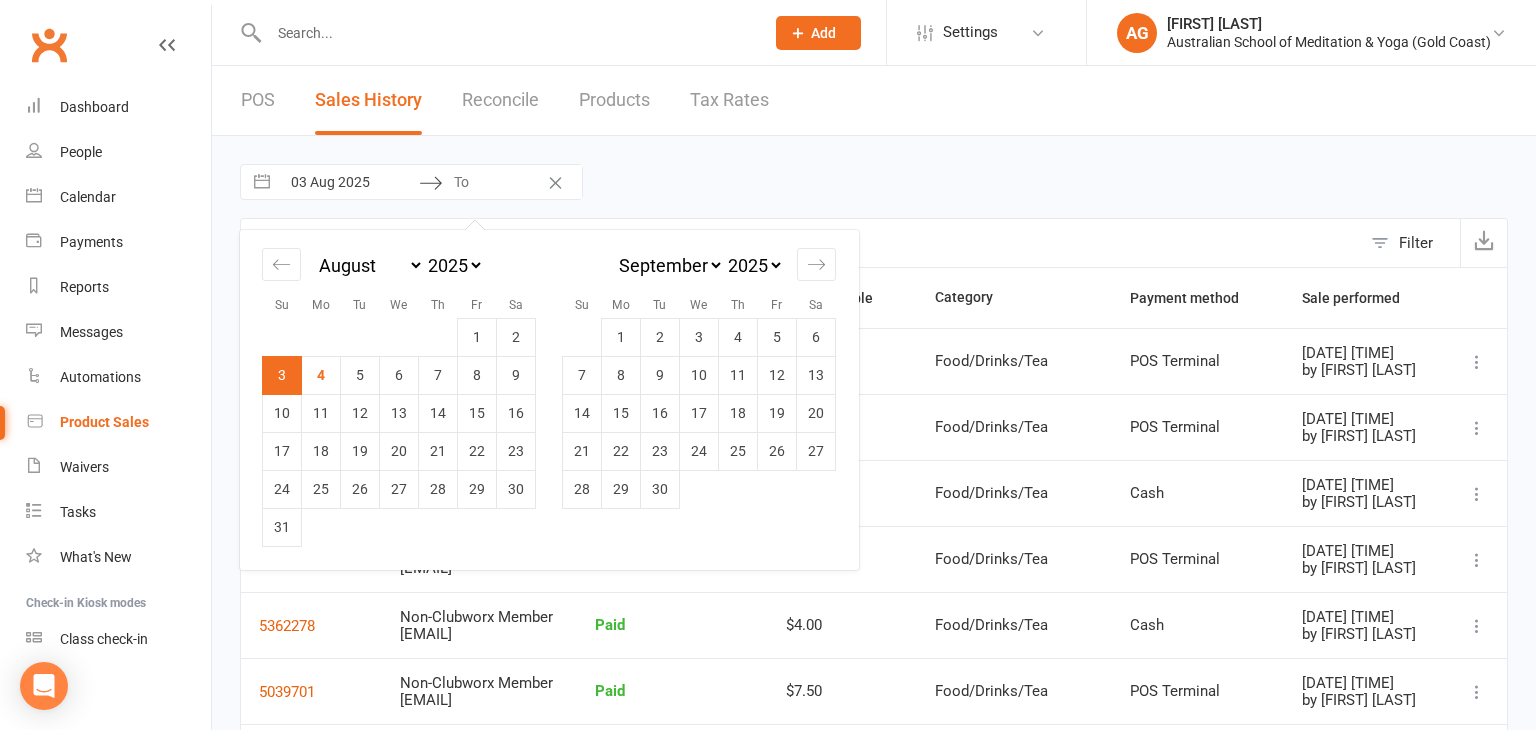 click on "3" at bounding box center (282, 375) 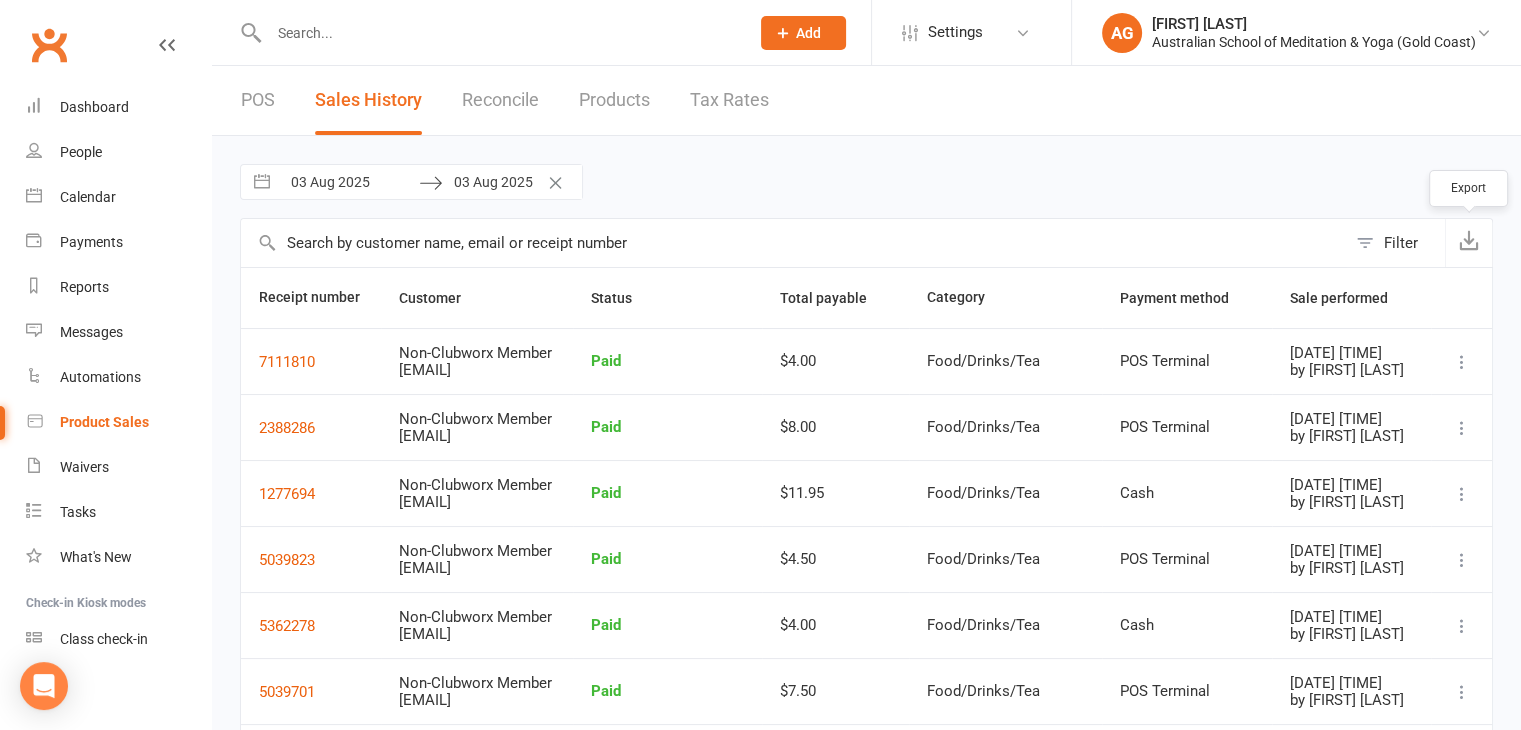 click at bounding box center (1469, 240) 